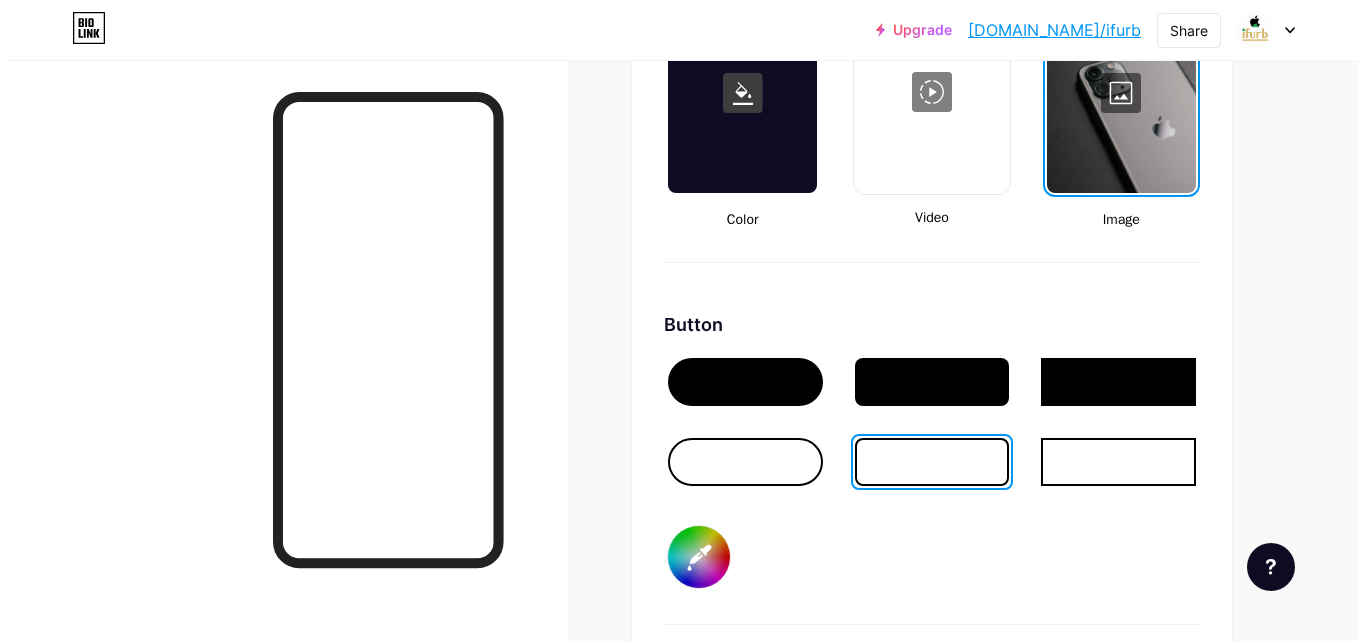 scroll, scrollTop: 2655, scrollLeft: 0, axis: vertical 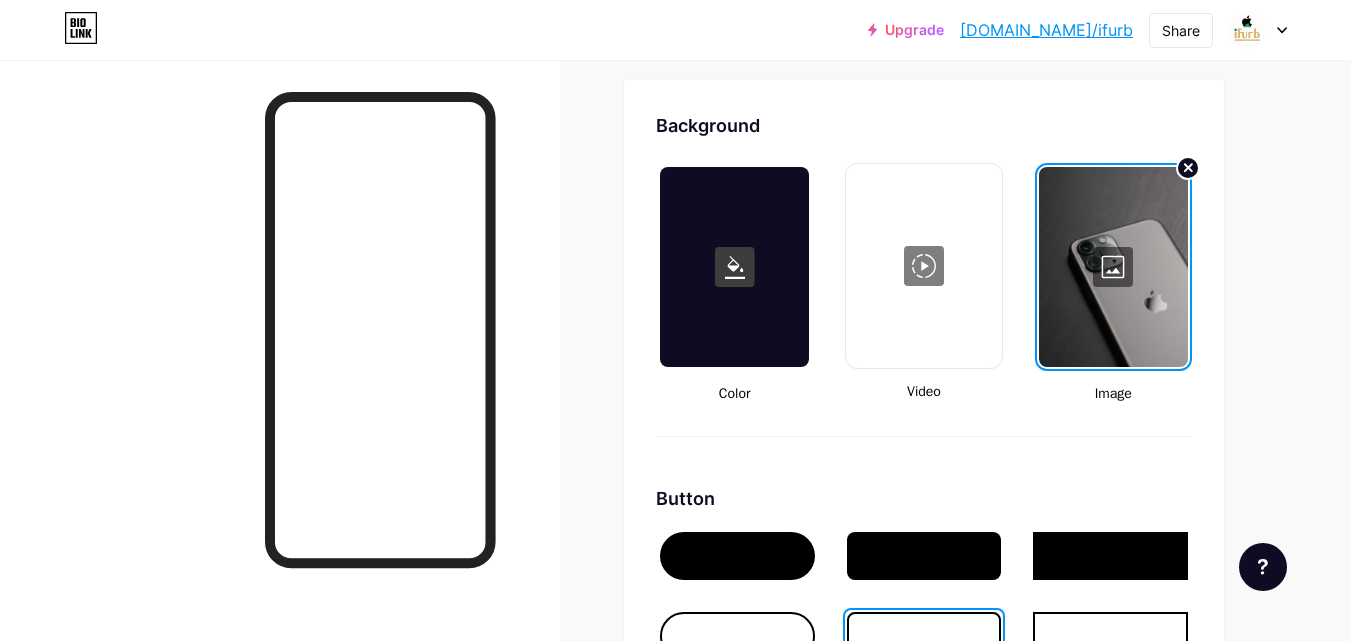 click at bounding box center [1113, 267] 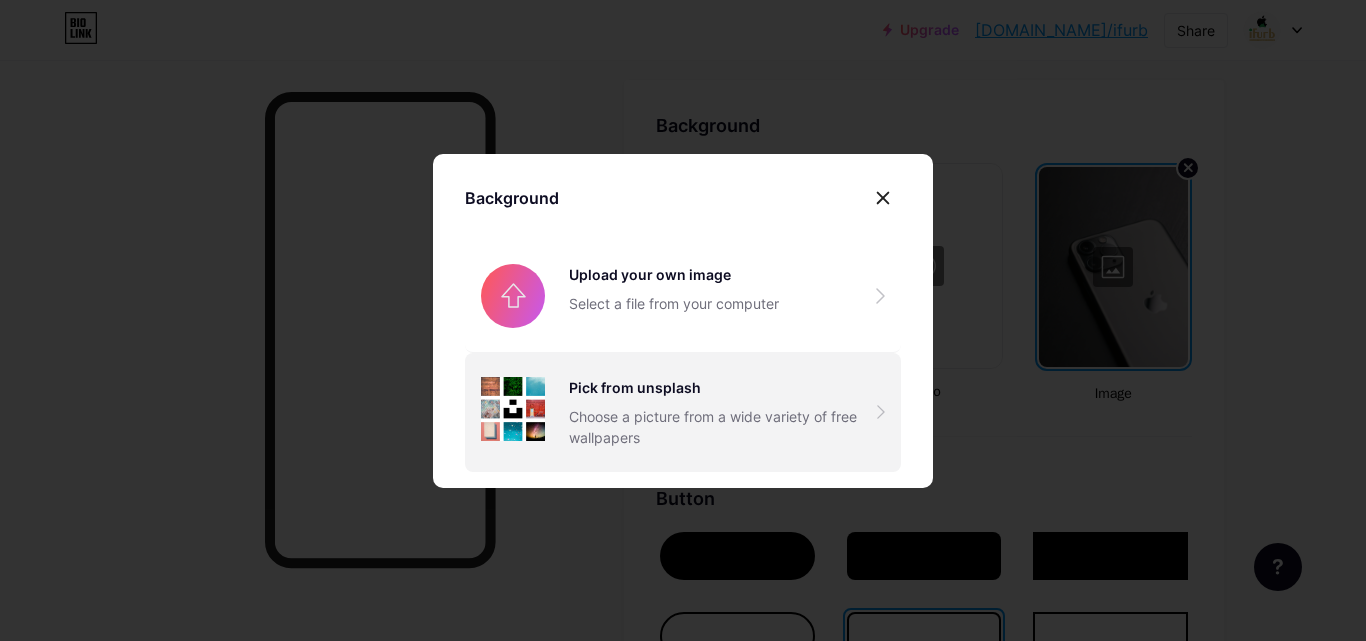 click on "Choose a picture from a wide variety of
free wallpapers" at bounding box center (723, 427) 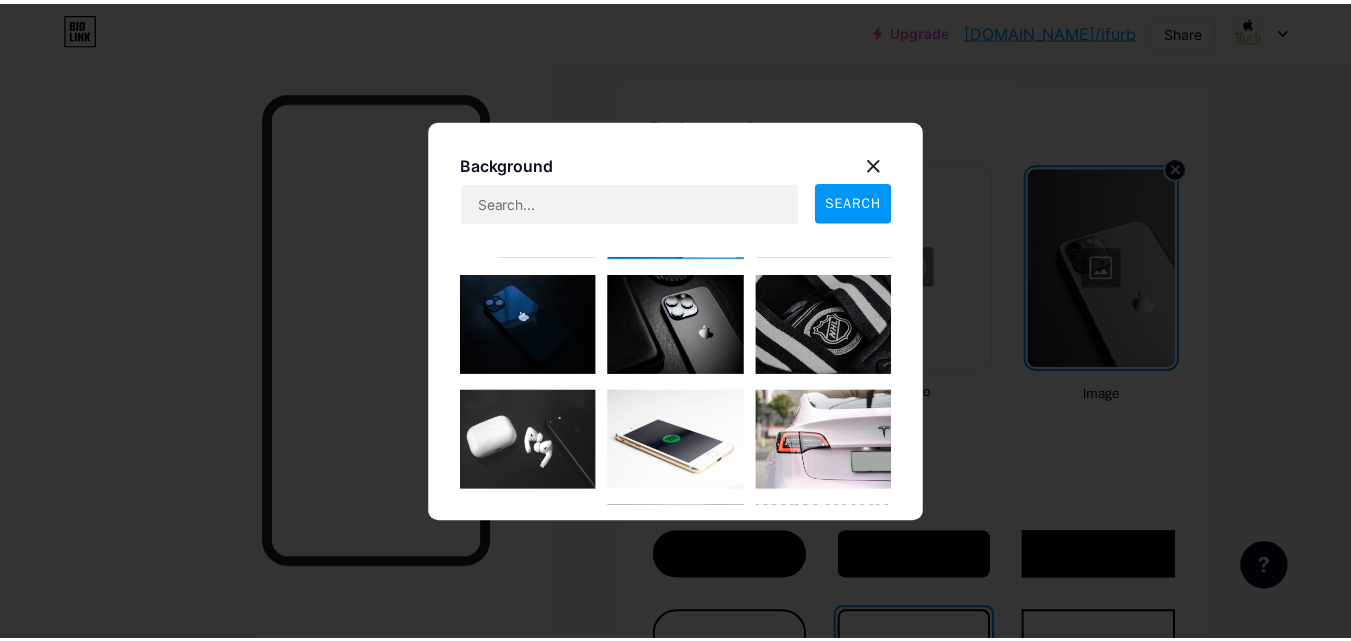 scroll, scrollTop: 0, scrollLeft: 0, axis: both 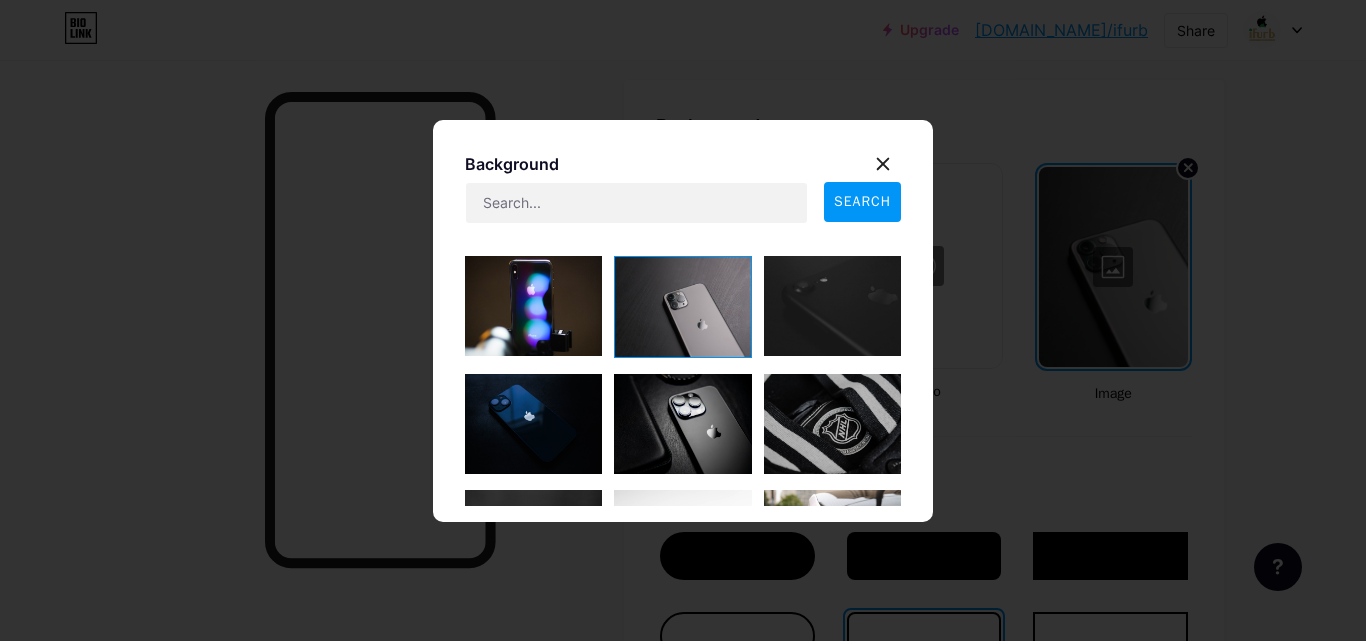 click at bounding box center (533, 424) 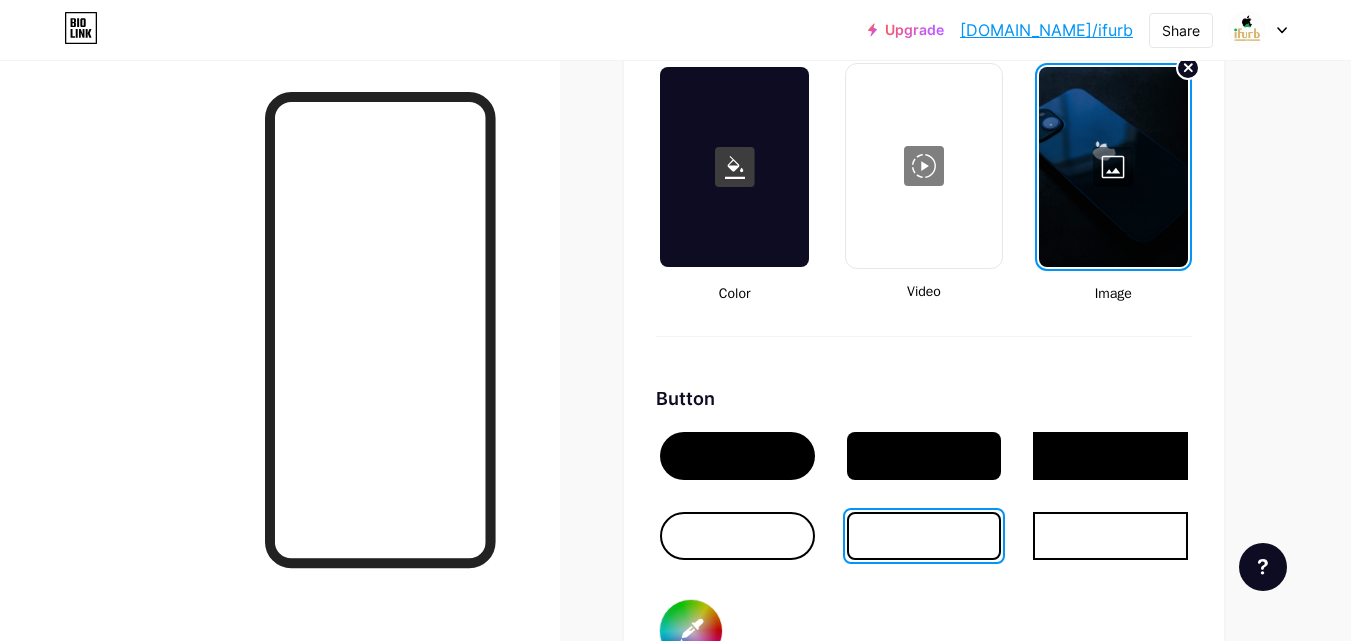 scroll, scrollTop: 2855, scrollLeft: 0, axis: vertical 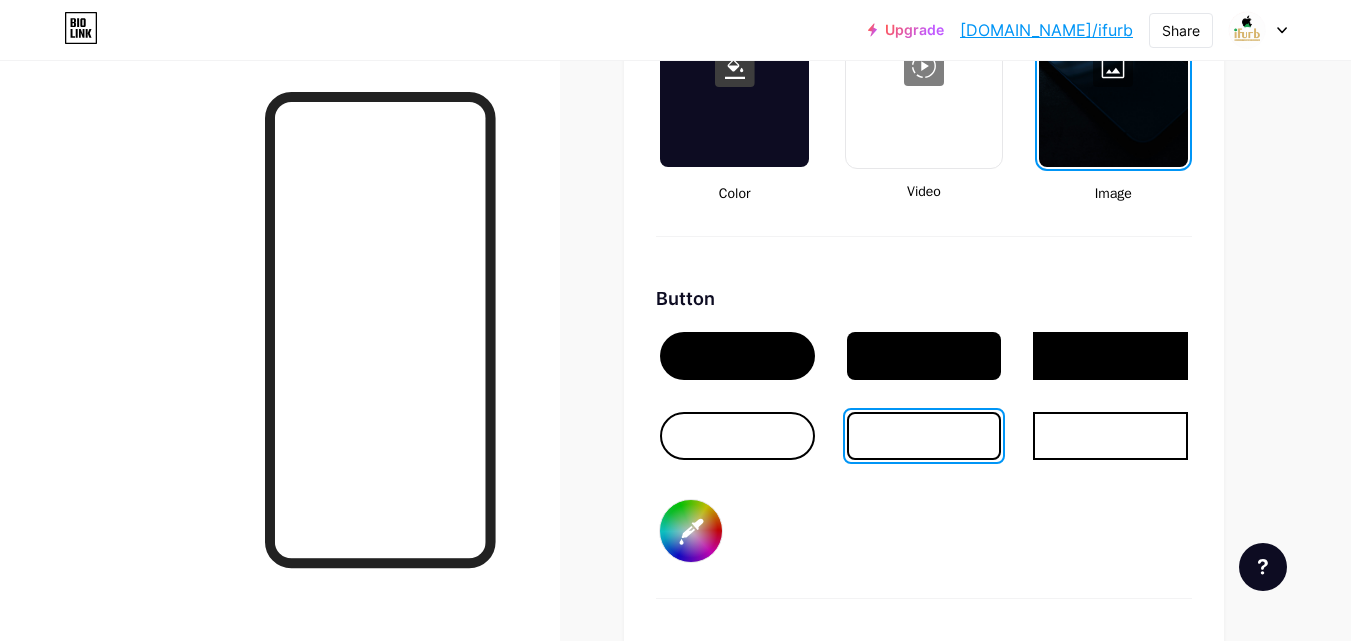 click at bounding box center (737, 356) 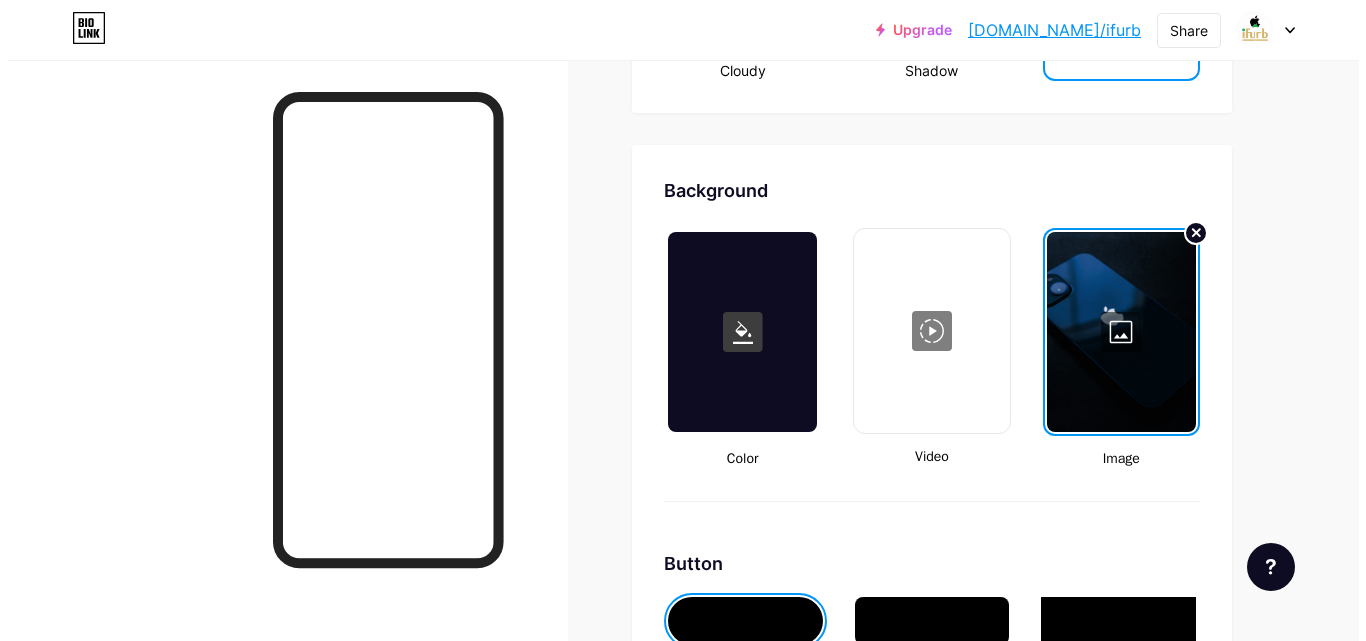 scroll, scrollTop: 2555, scrollLeft: 0, axis: vertical 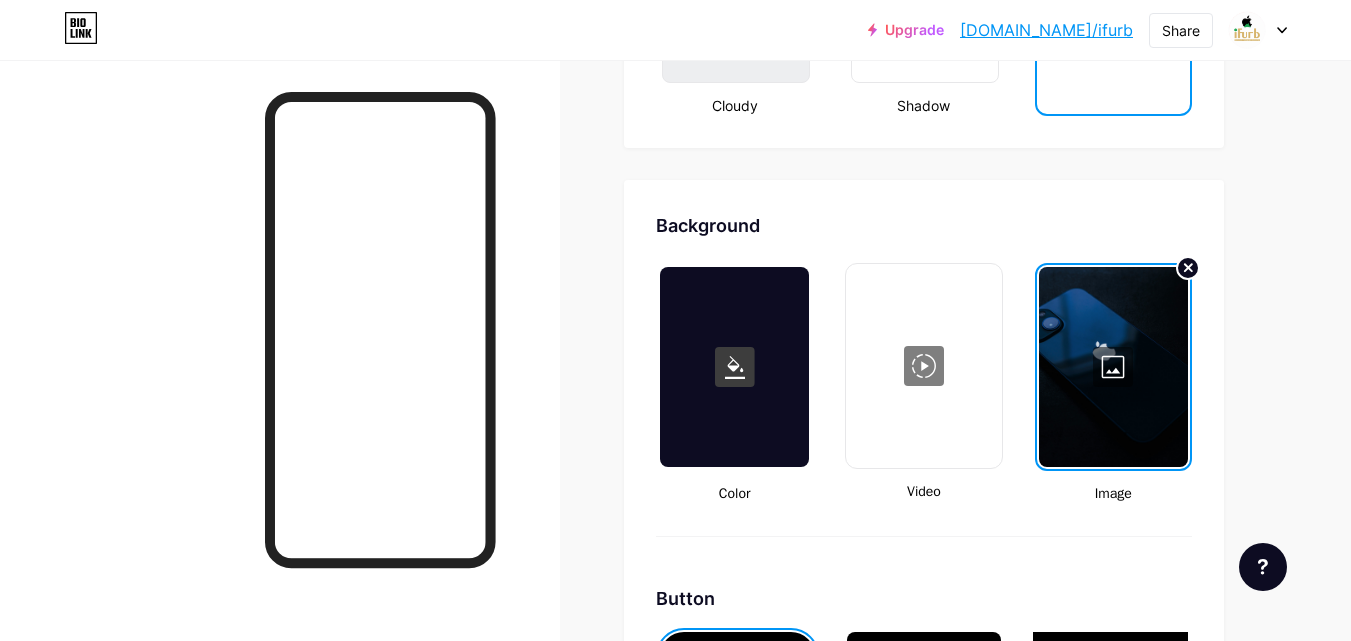 click at bounding box center [1113, 367] 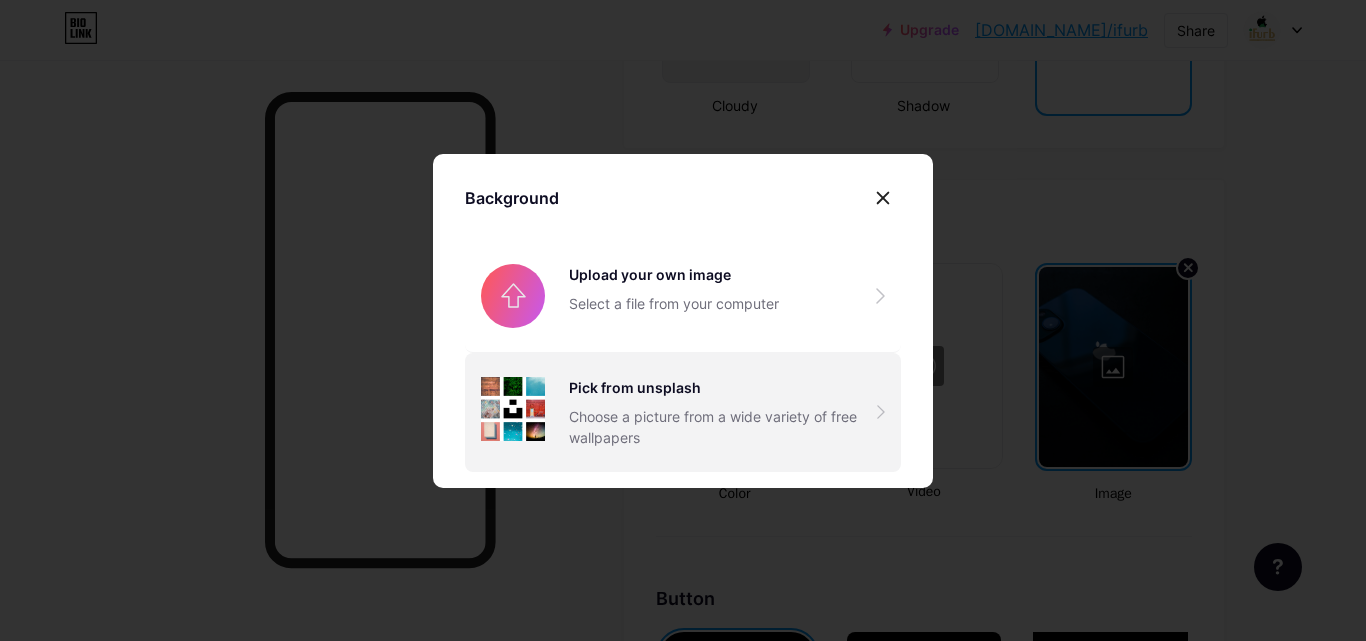 click on "Choose a picture from a wide variety of
free wallpapers" at bounding box center [723, 427] 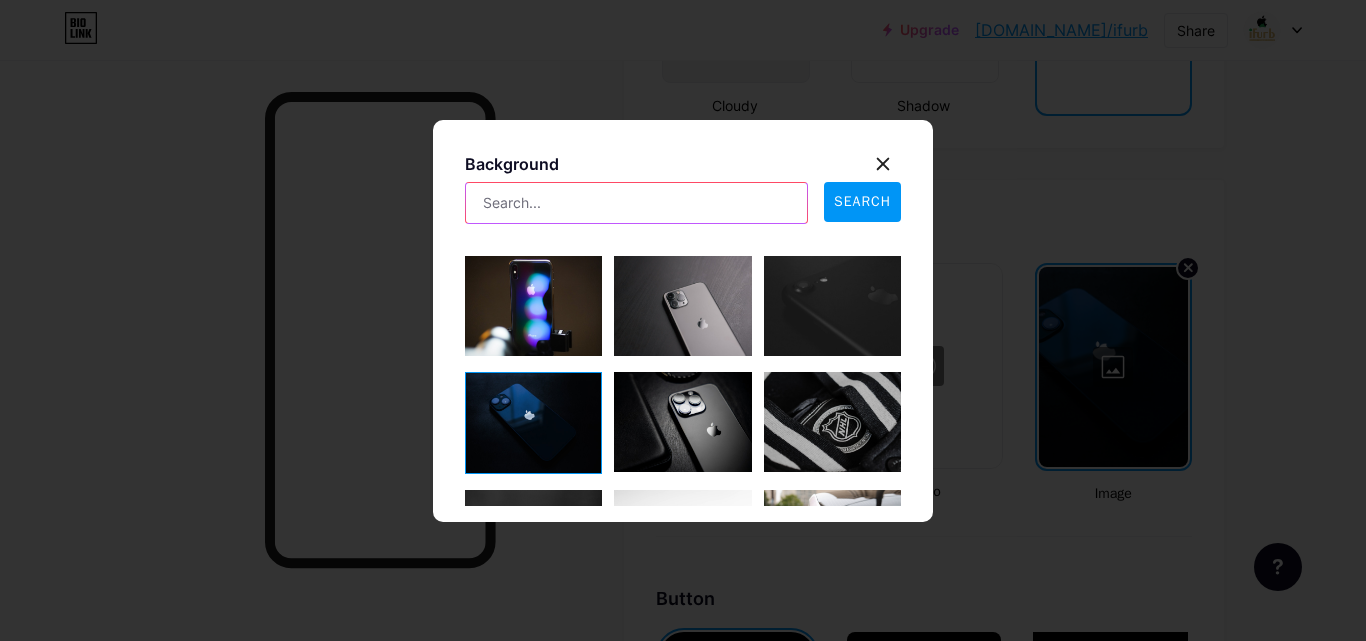 click at bounding box center (636, 203) 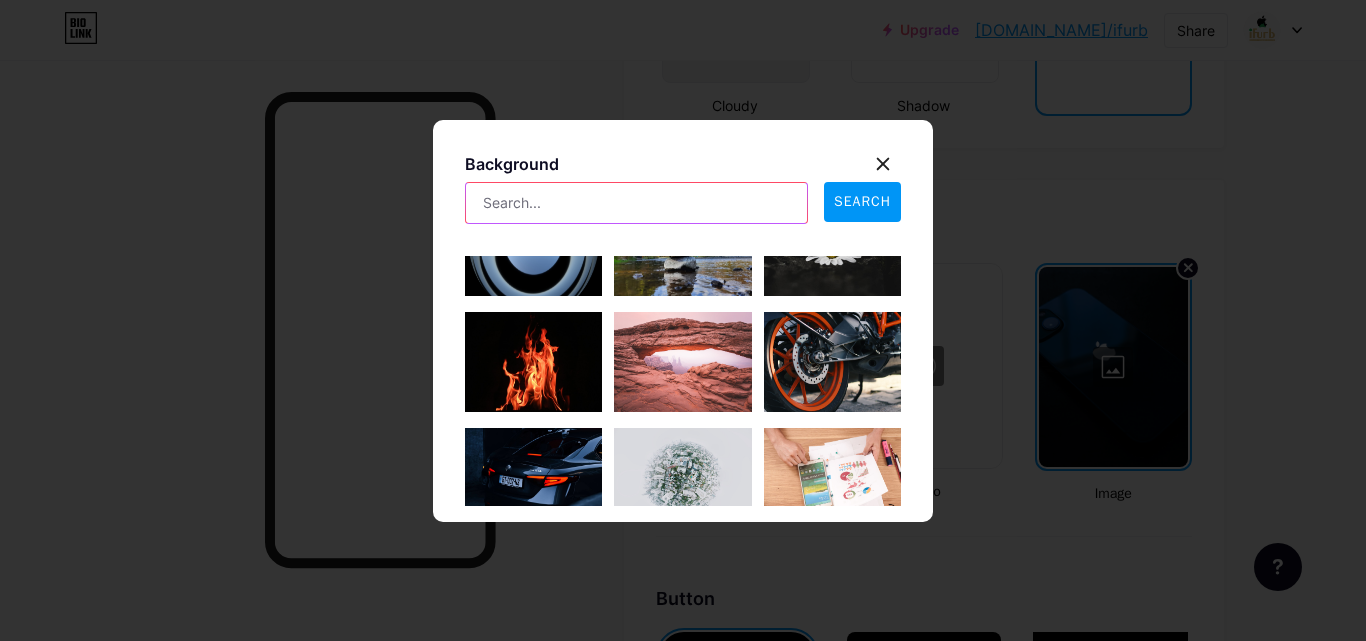 scroll, scrollTop: 1600, scrollLeft: 0, axis: vertical 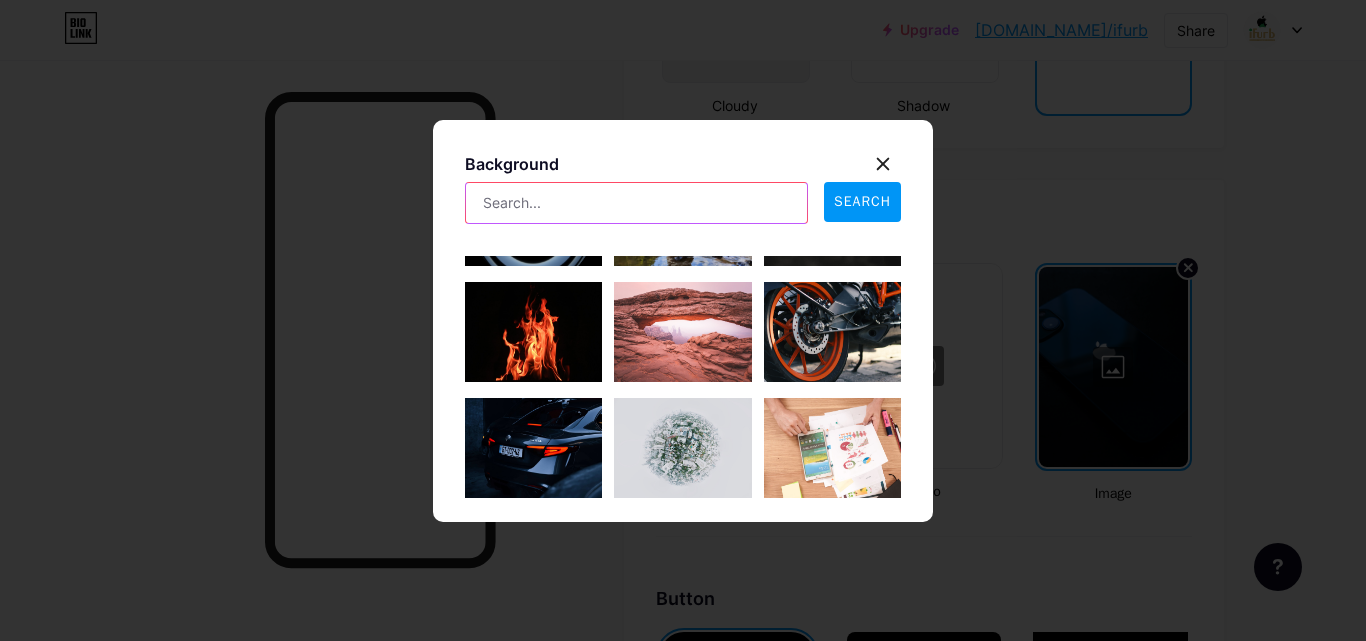click at bounding box center (636, 203) 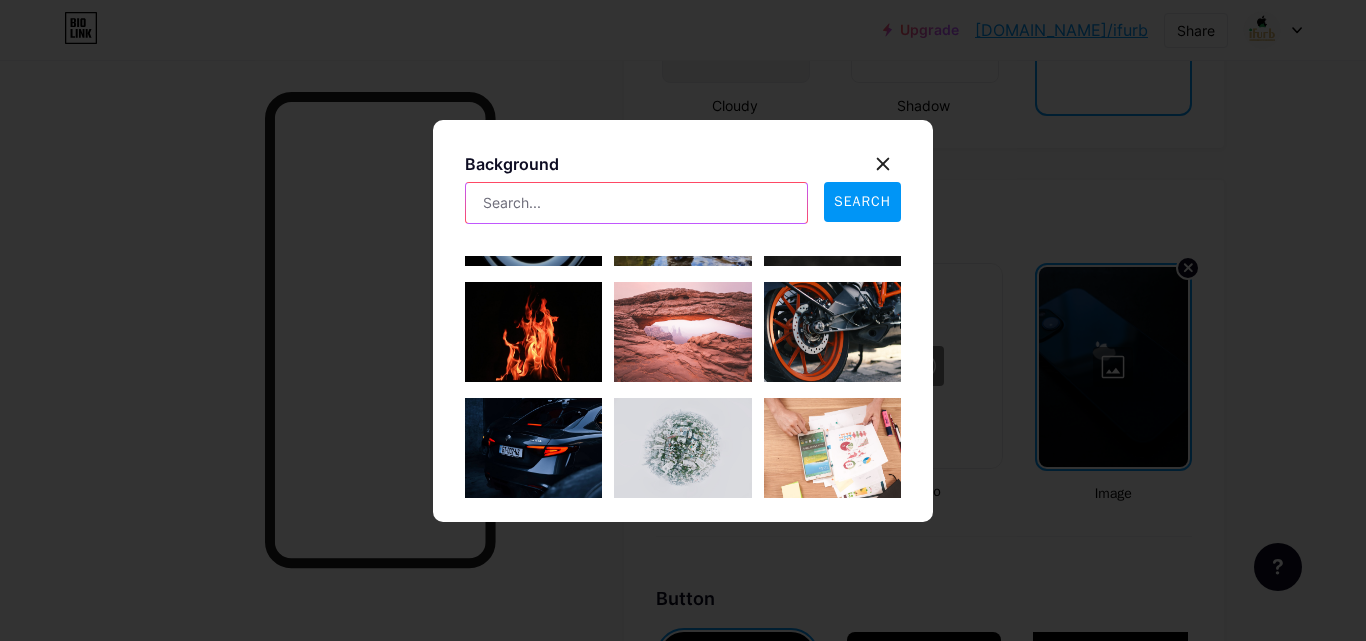type on "n" 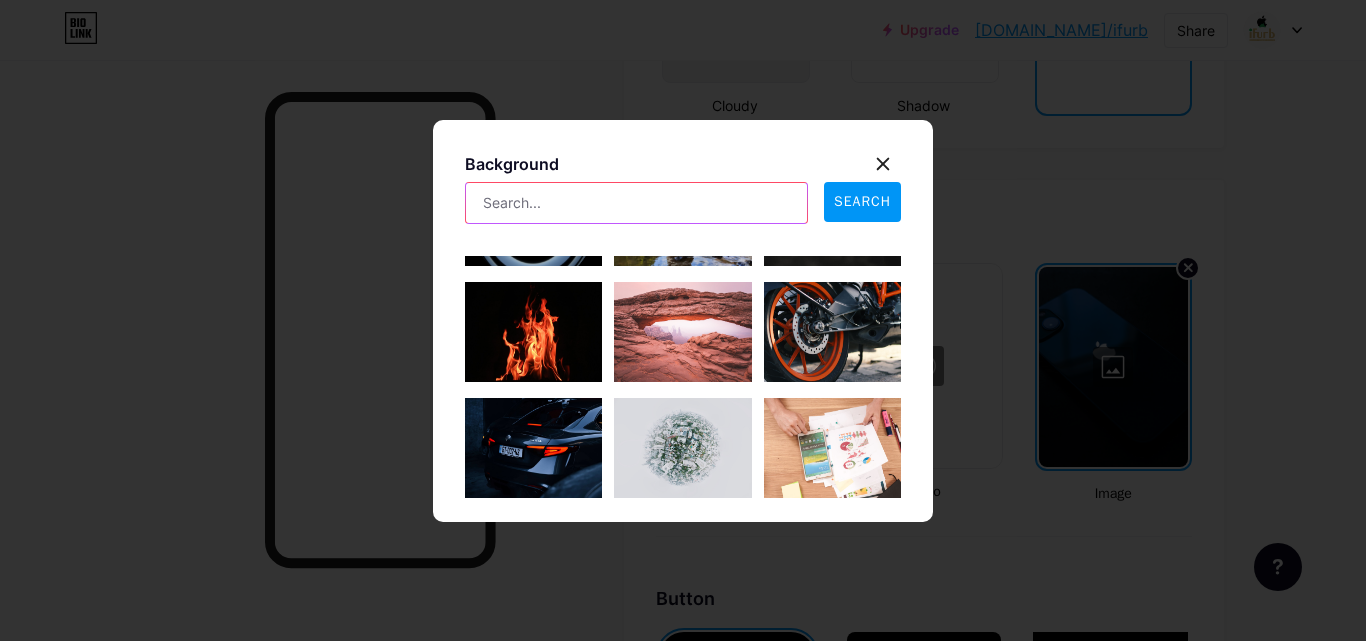 click at bounding box center (636, 203) 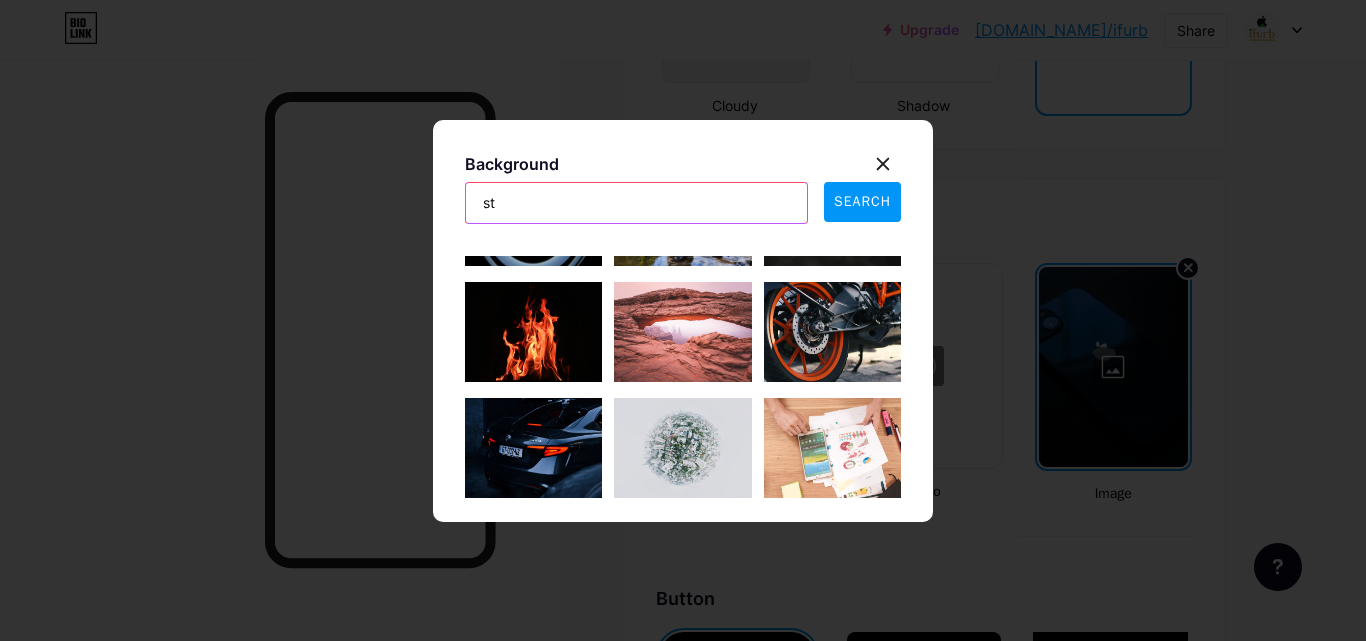 type on "s" 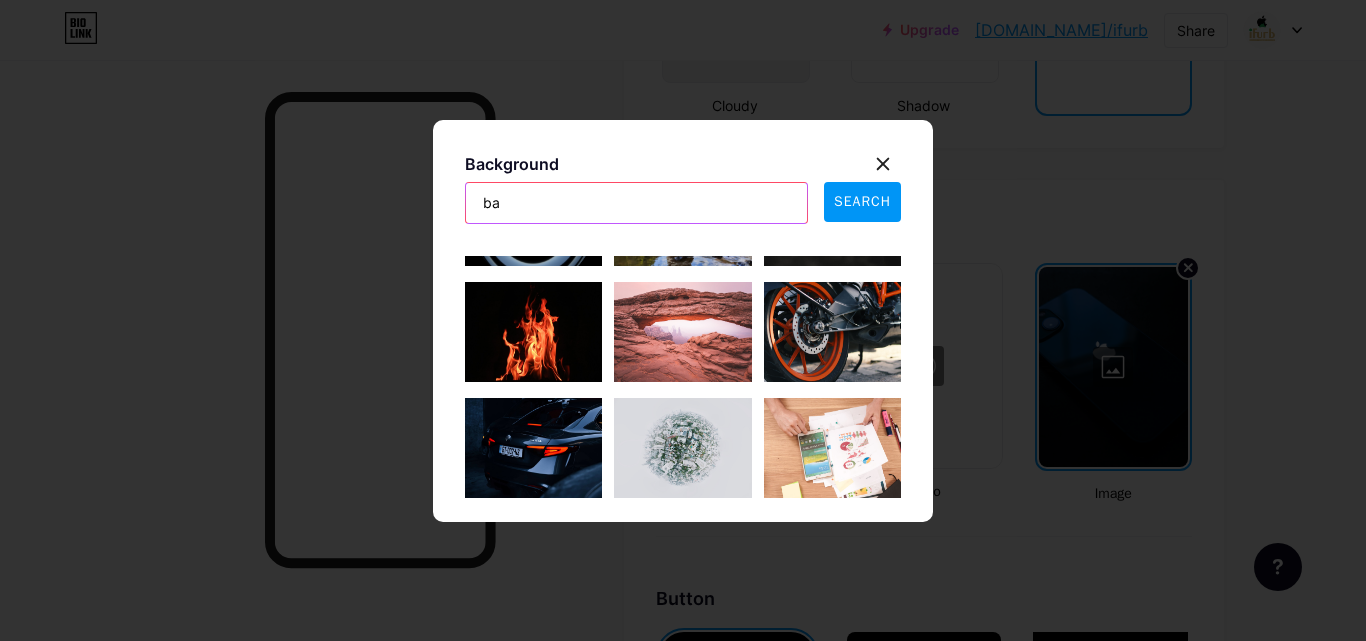 type on "b" 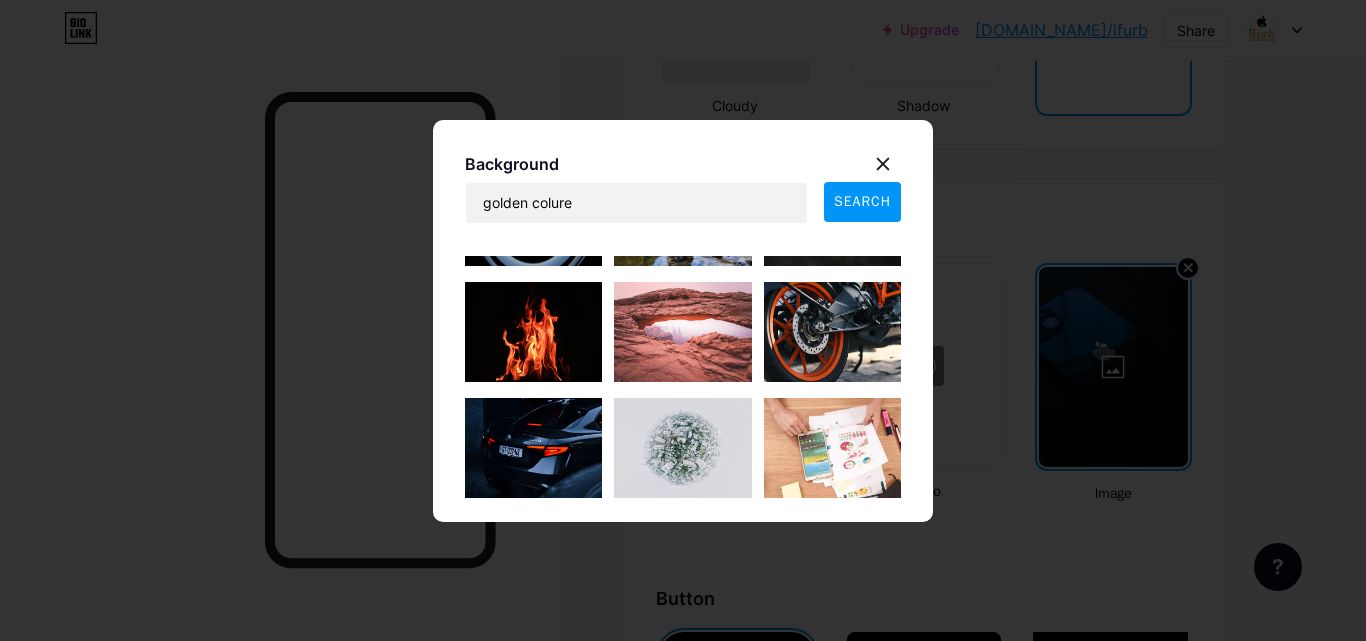 click on "SEARCH" at bounding box center [862, 201] 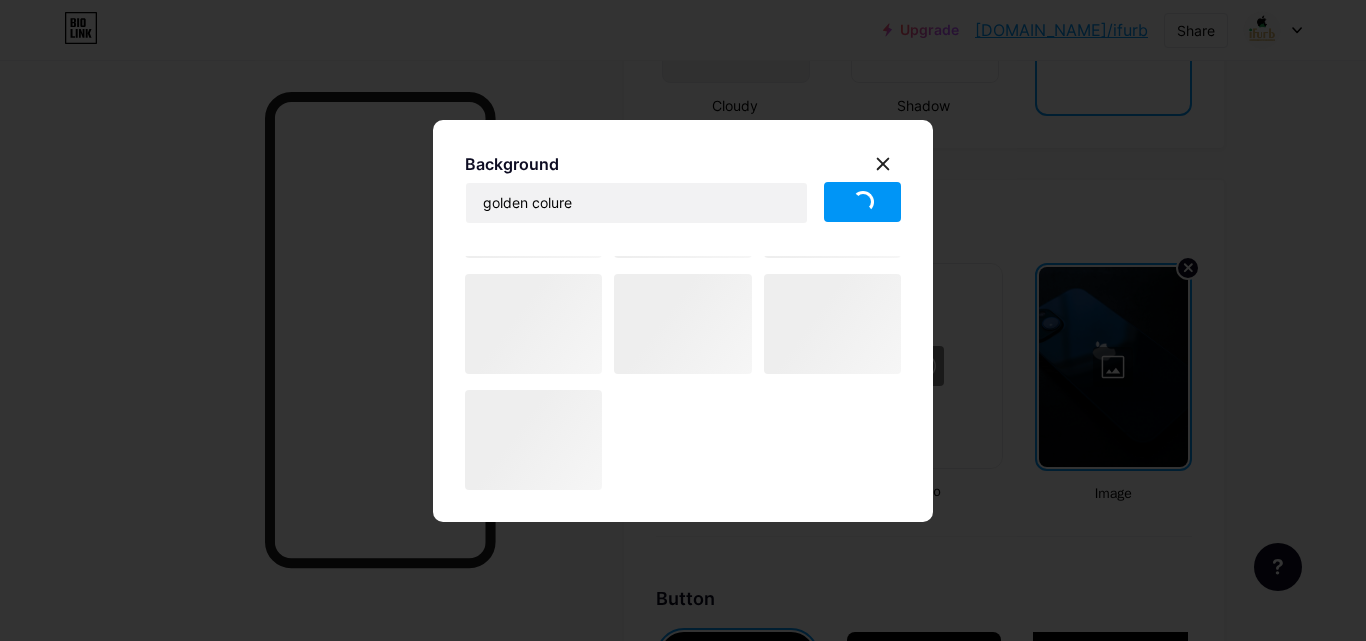 scroll, scrollTop: 214, scrollLeft: 0, axis: vertical 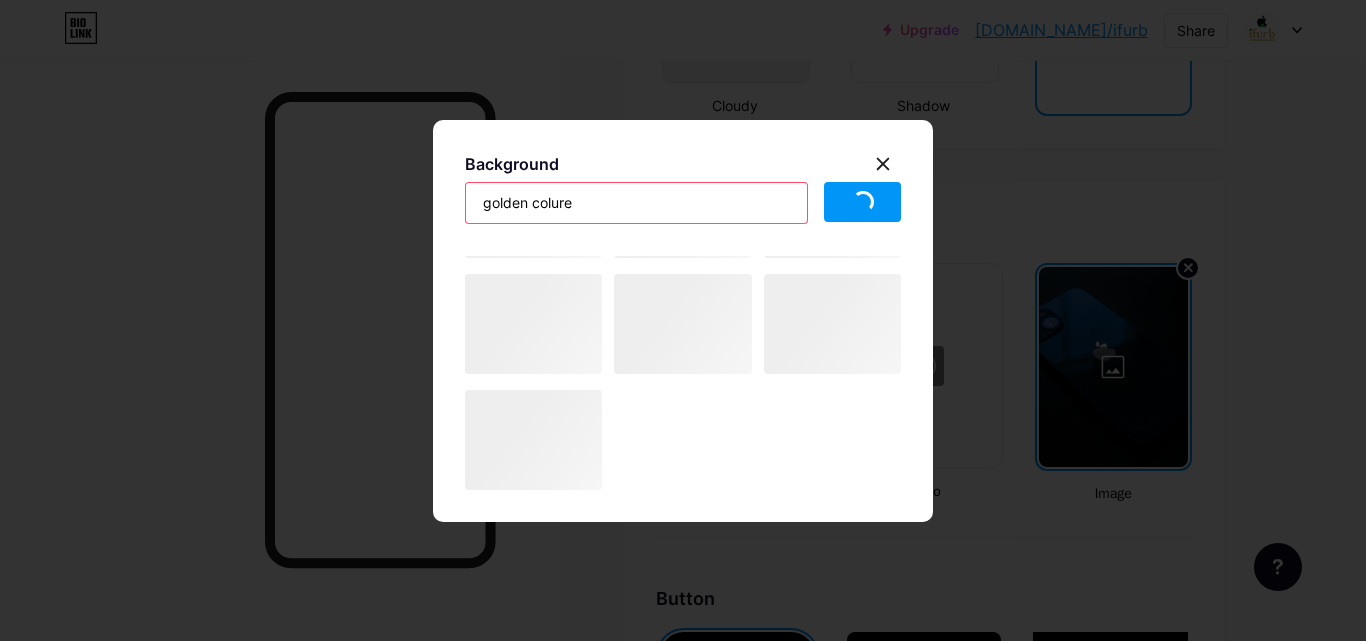 click on "golden colure" at bounding box center [636, 203] 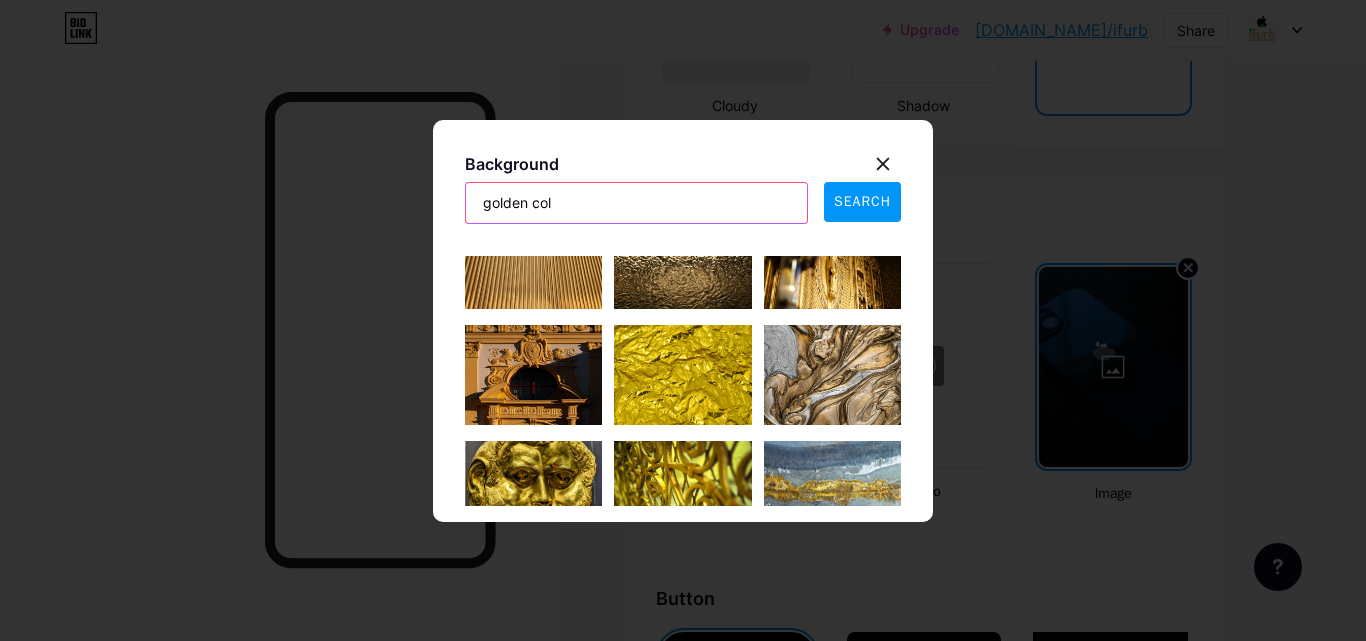 scroll, scrollTop: 1784, scrollLeft: 0, axis: vertical 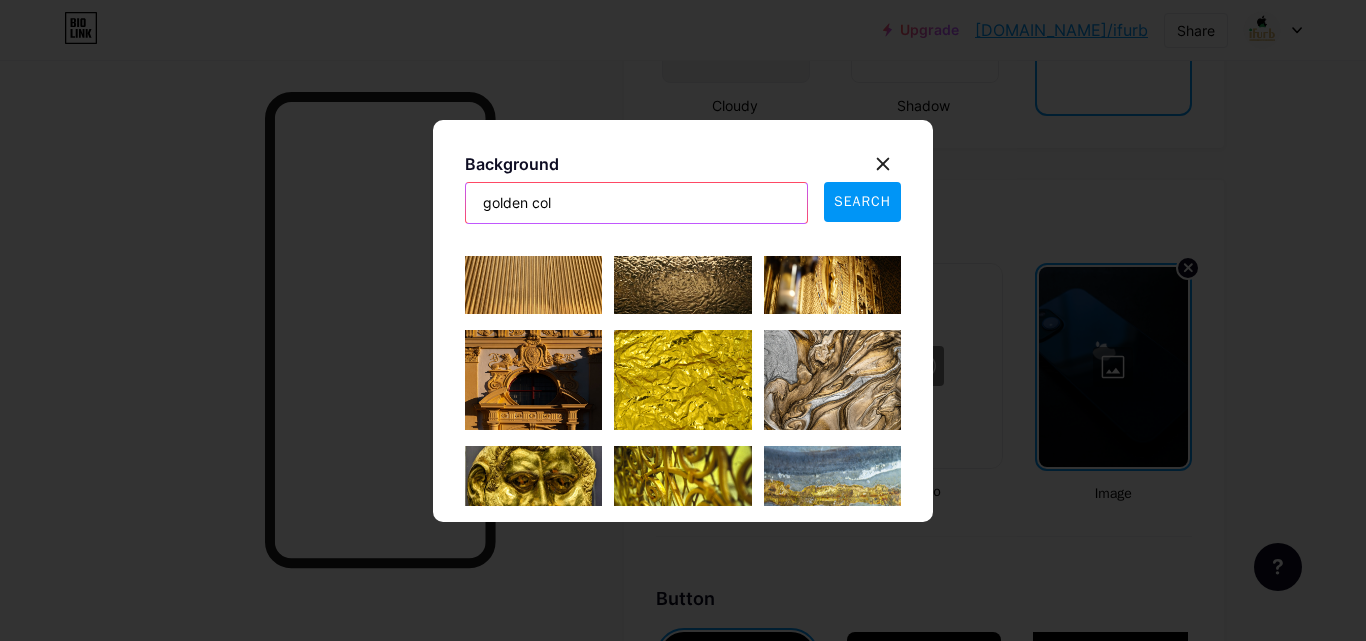 click on "golden col" at bounding box center (636, 203) 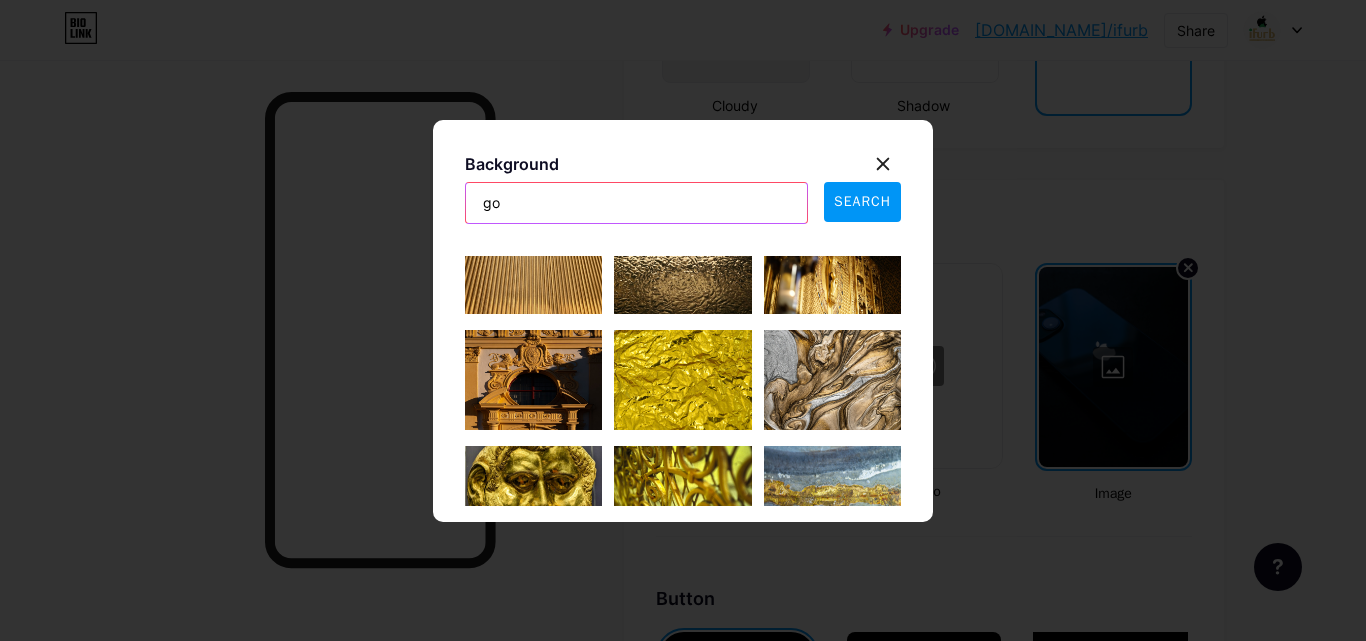 type on "g" 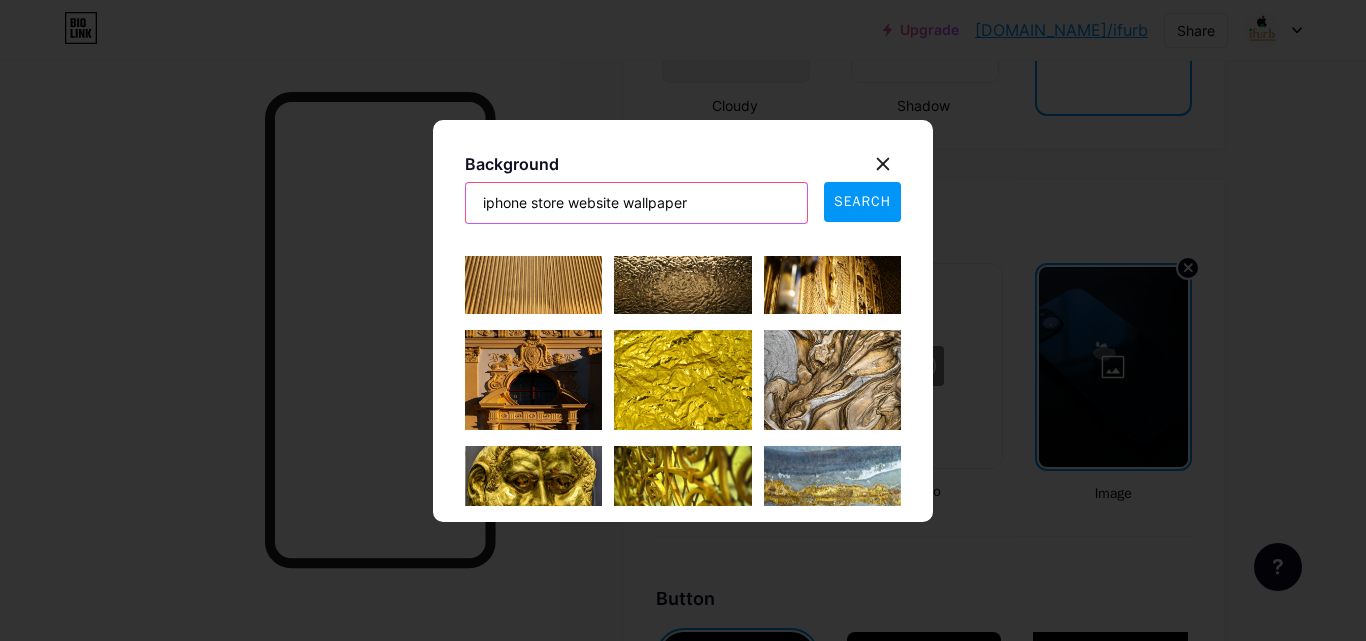 type on "iphone store website wallpaper" 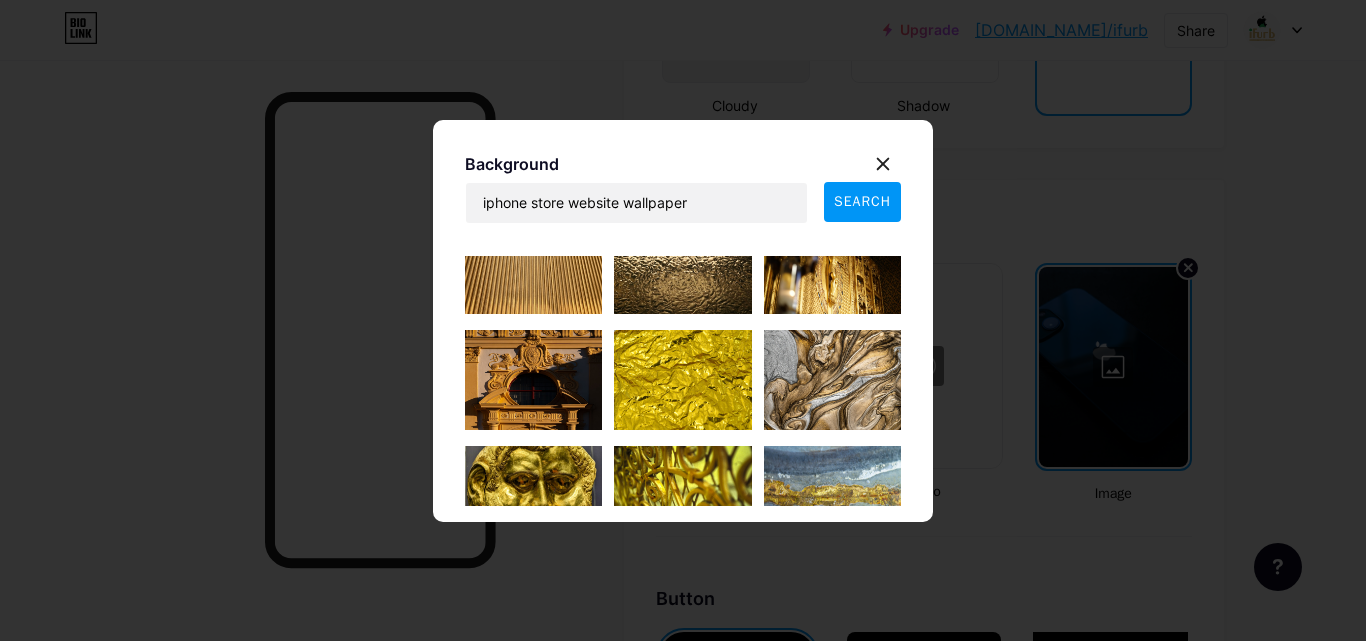 click on "SEARCH" at bounding box center [862, 201] 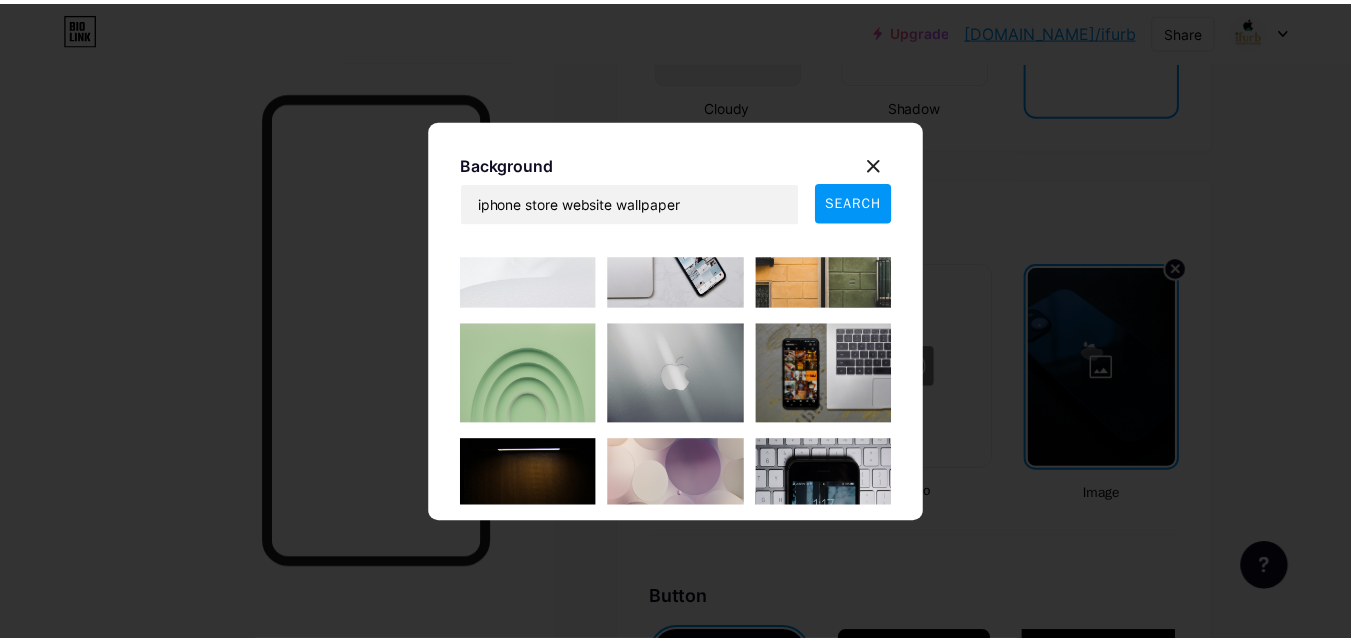 scroll, scrollTop: 400, scrollLeft: 0, axis: vertical 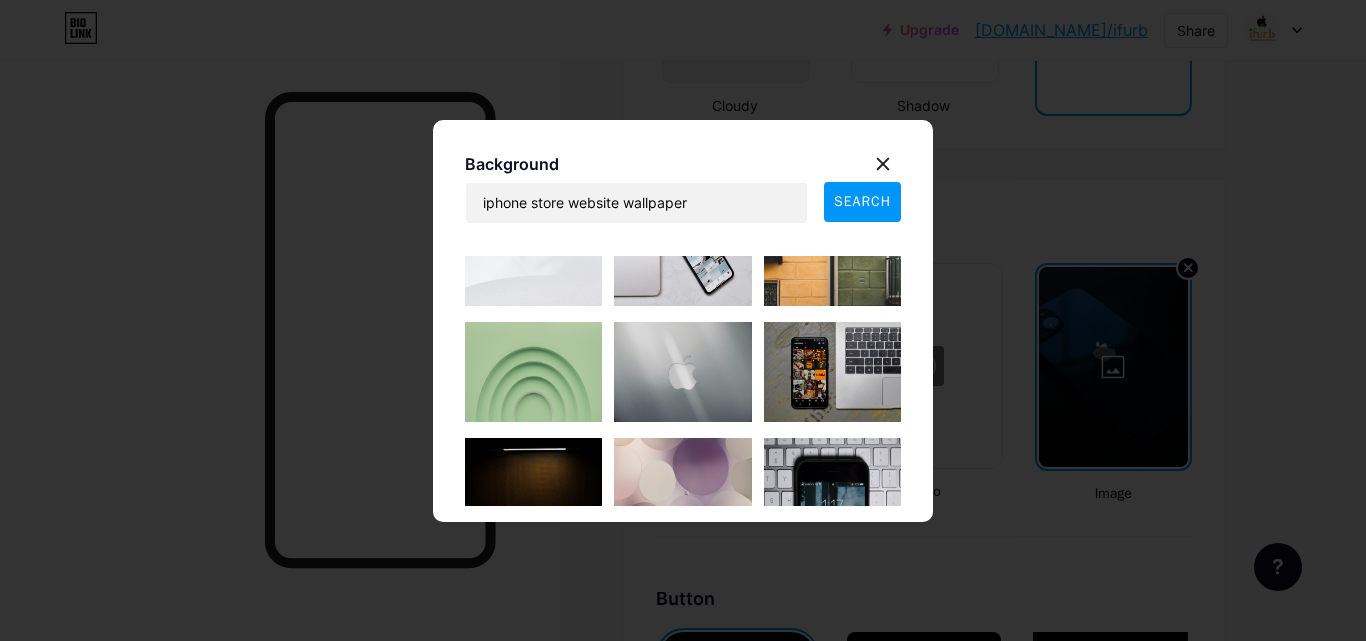 click at bounding box center [682, 372] 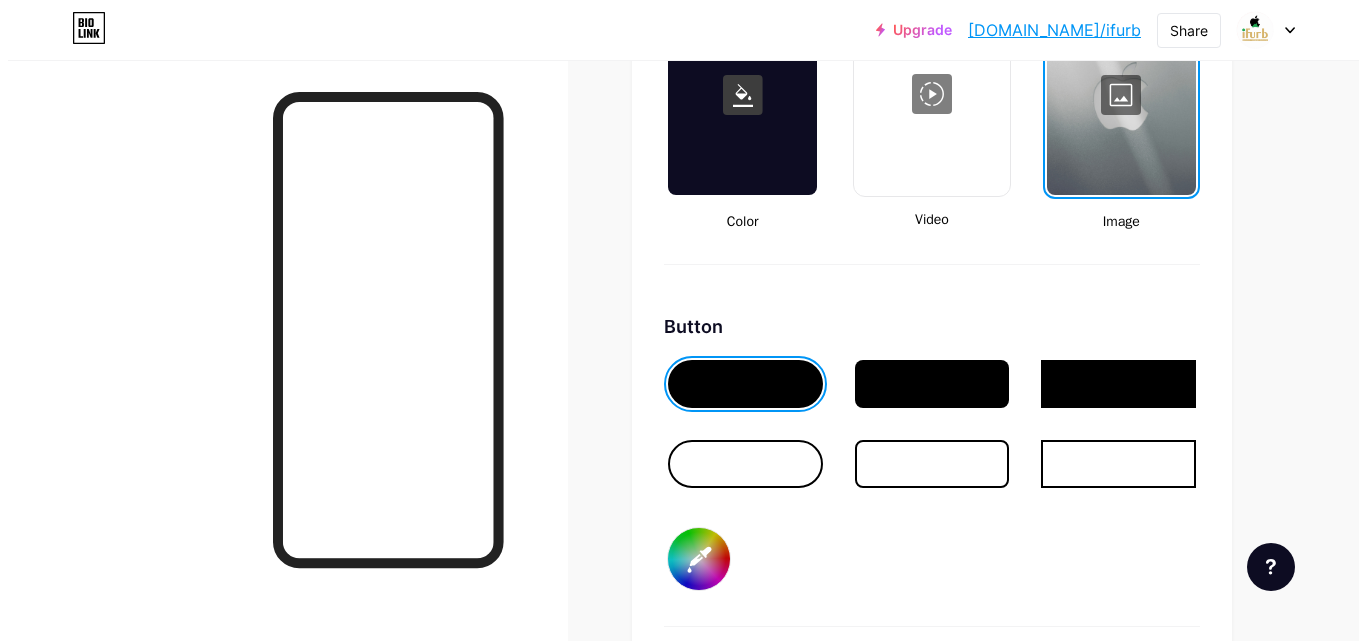 scroll, scrollTop: 2855, scrollLeft: 0, axis: vertical 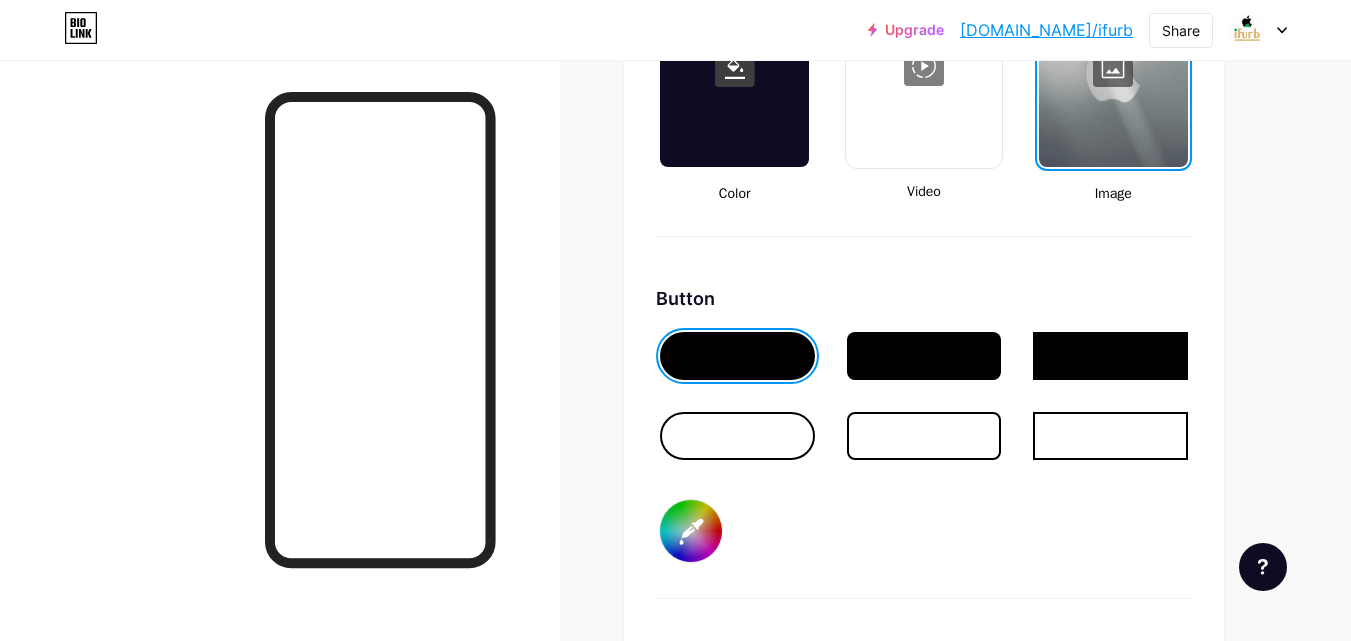 click at bounding box center (737, 436) 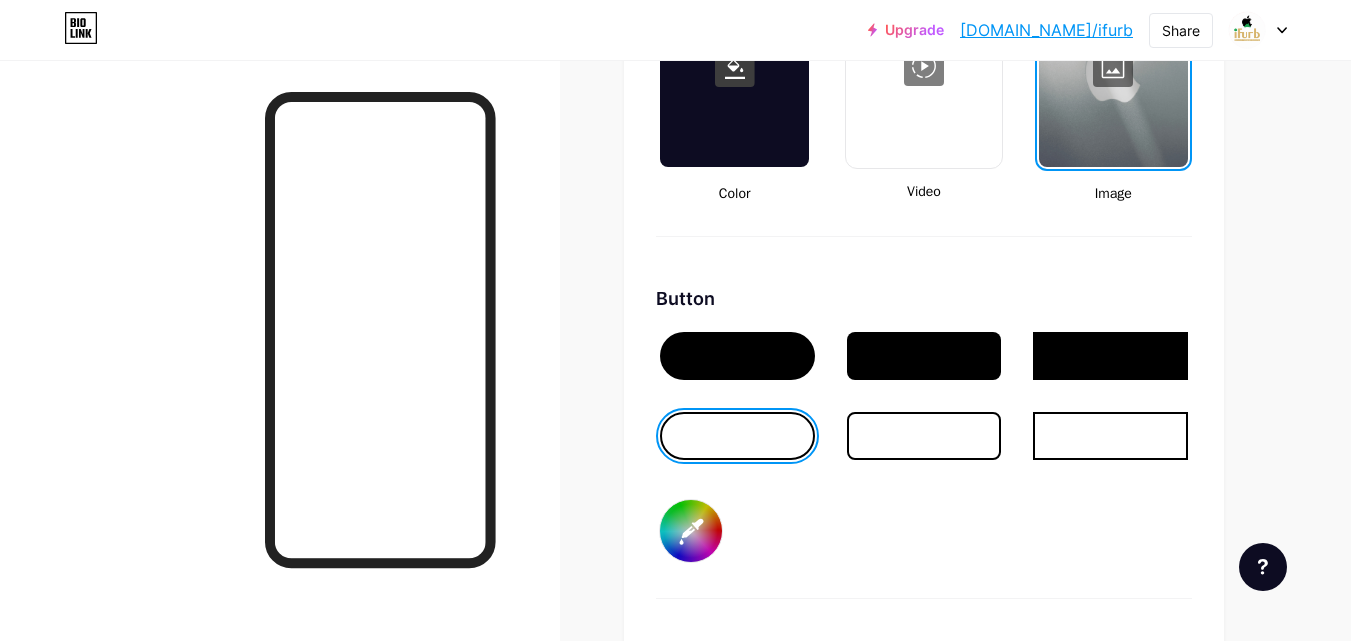 click at bounding box center [1113, 67] 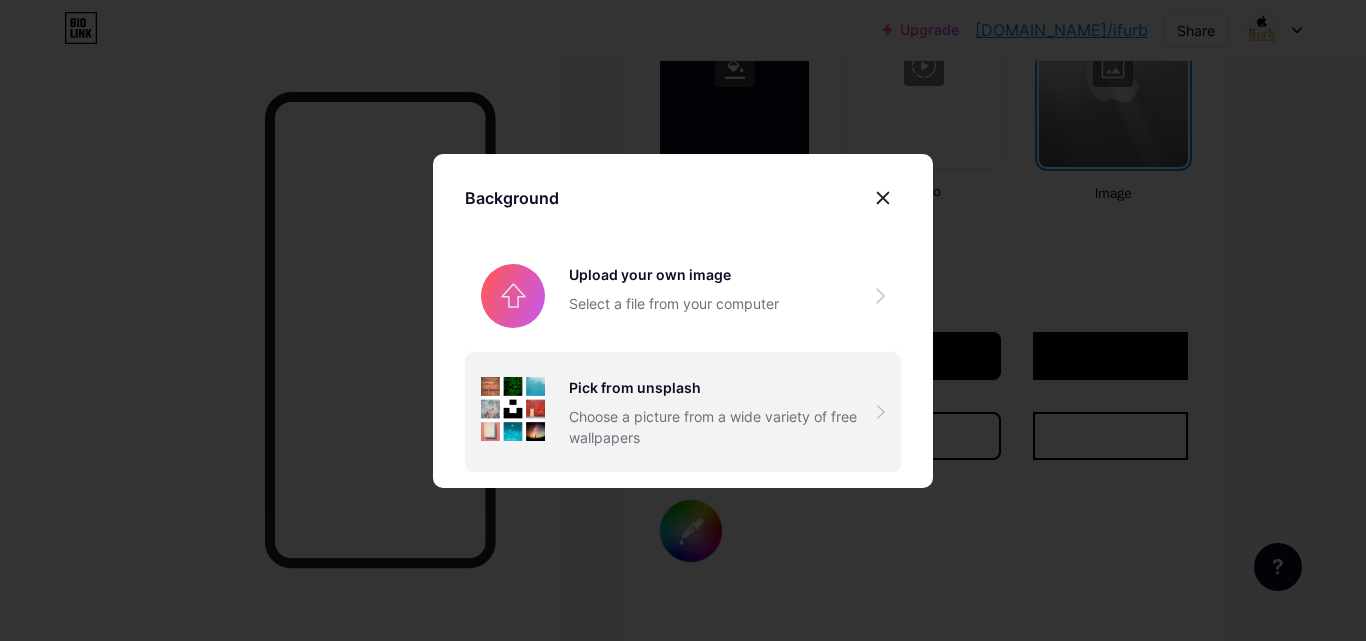 click on "Pick from unsplash   Choose a picture from a wide variety of
free wallpapers" at bounding box center (723, 412) 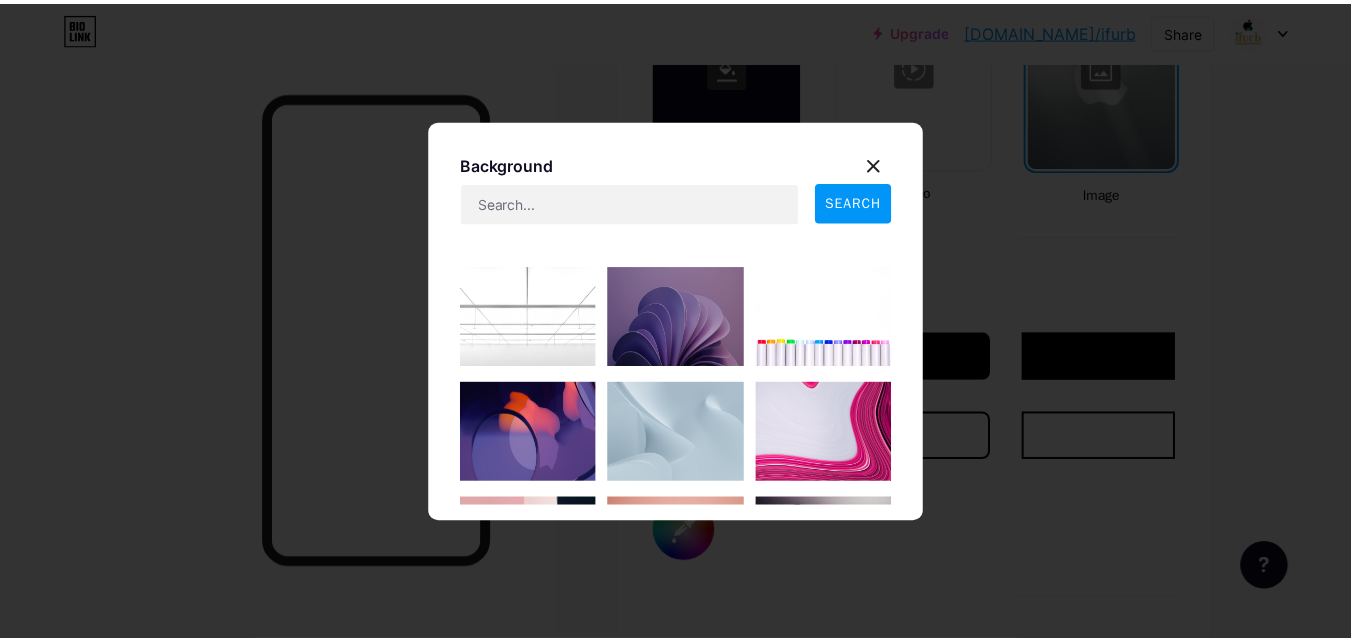 scroll, scrollTop: 1600, scrollLeft: 0, axis: vertical 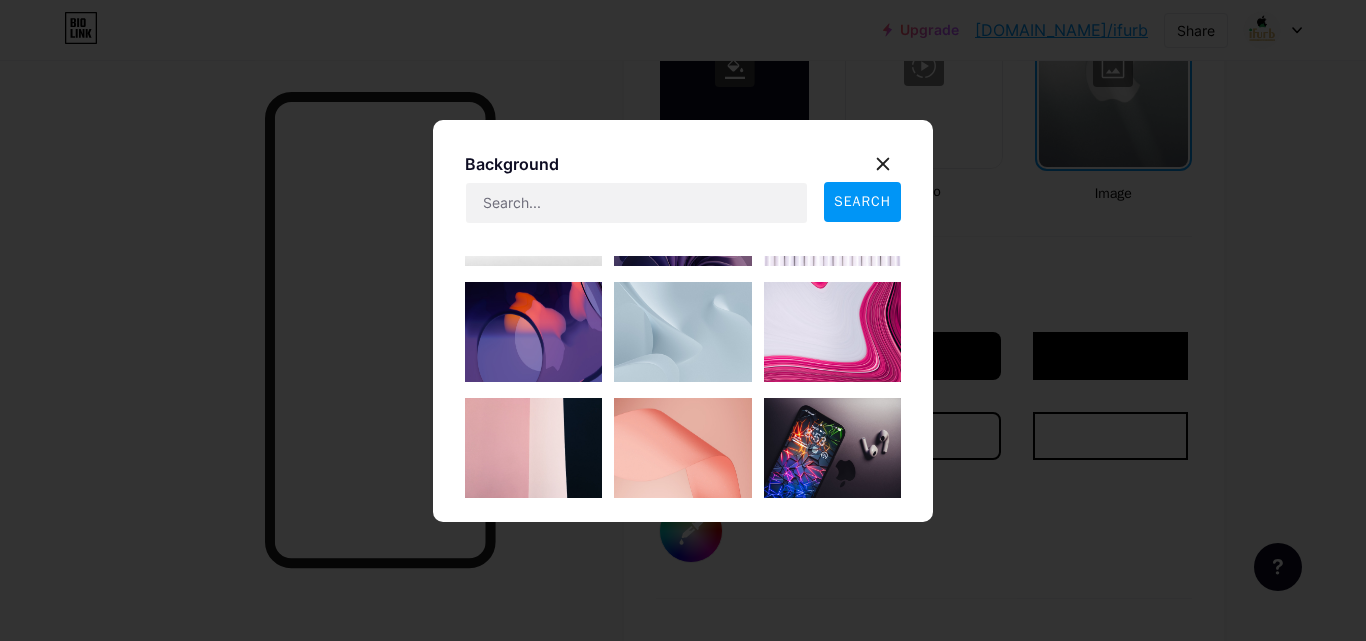 click at bounding box center (682, 332) 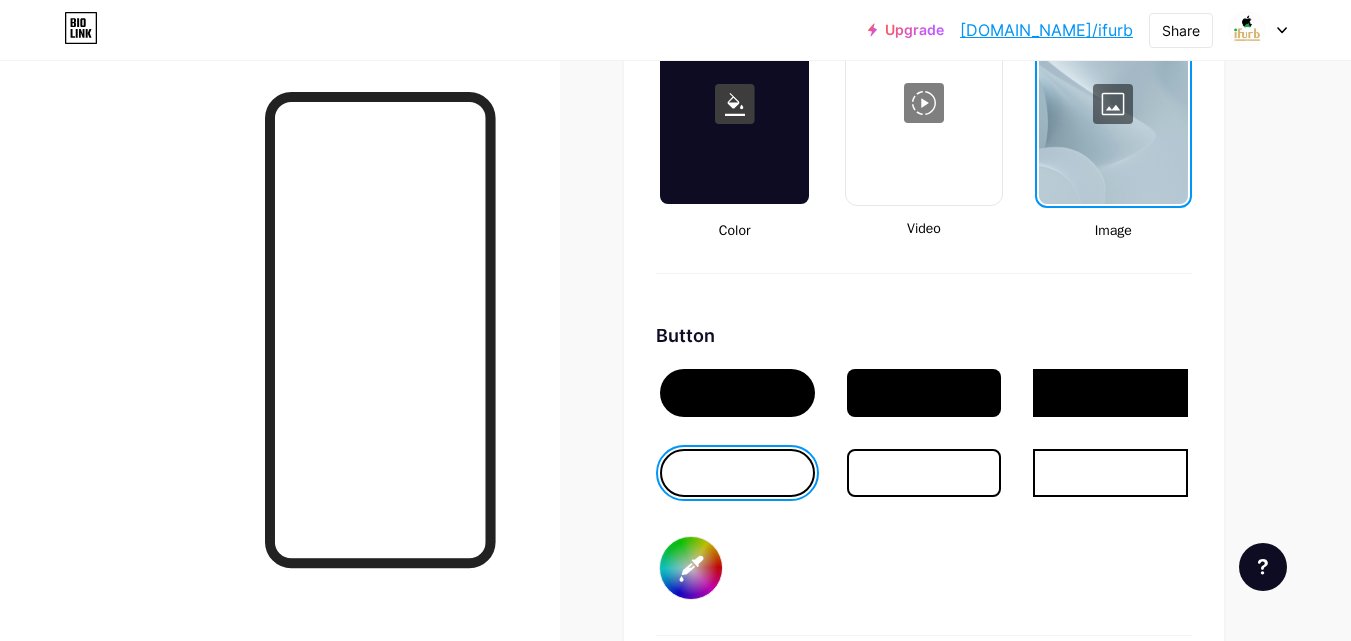 scroll, scrollTop: 2822, scrollLeft: 0, axis: vertical 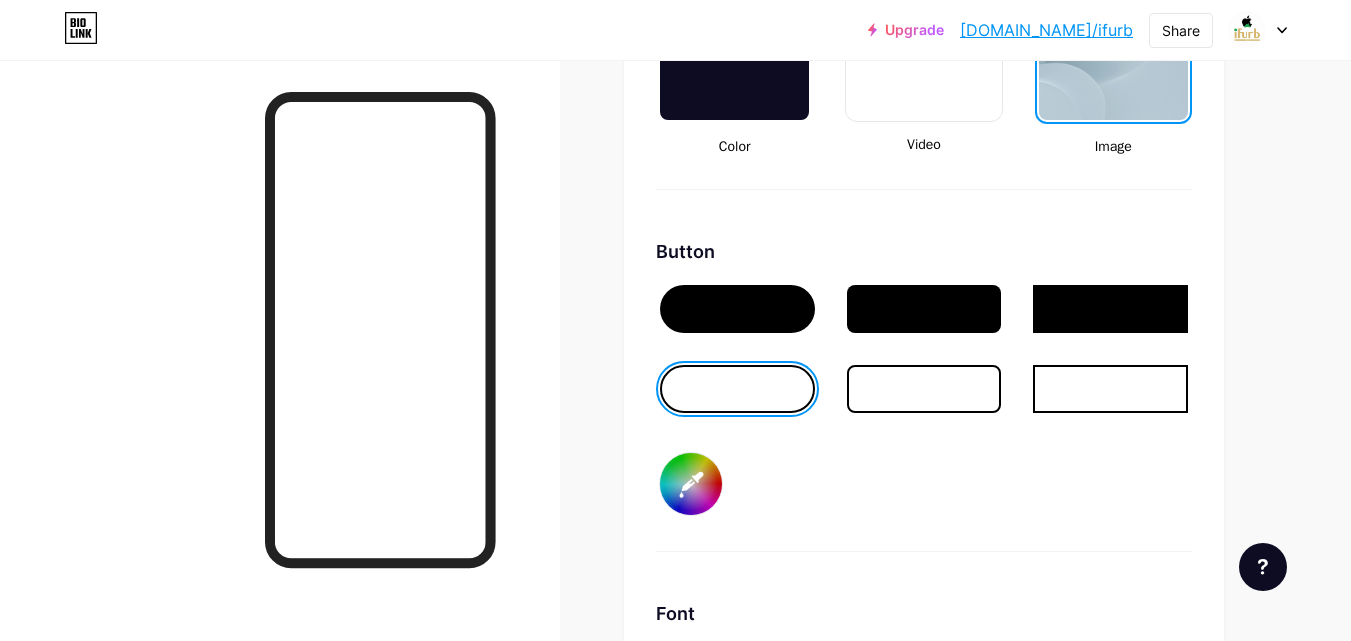 click on "Button       #000000" at bounding box center [924, 395] 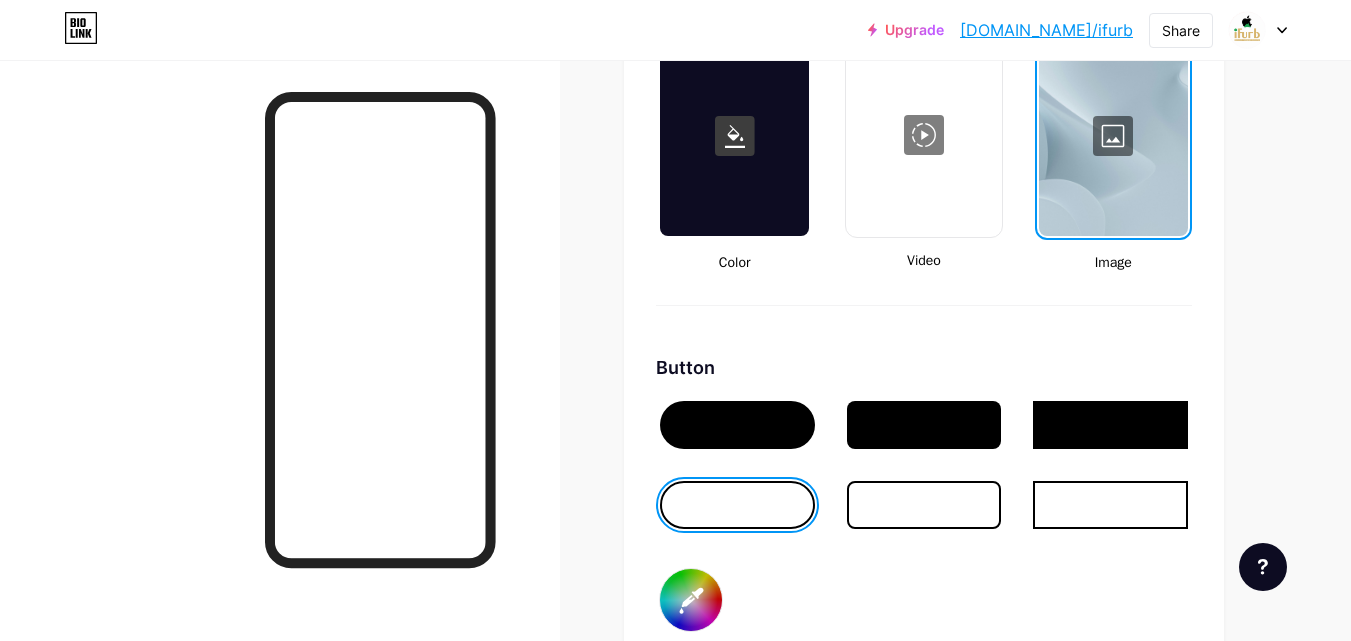 scroll, scrollTop: 2788, scrollLeft: 0, axis: vertical 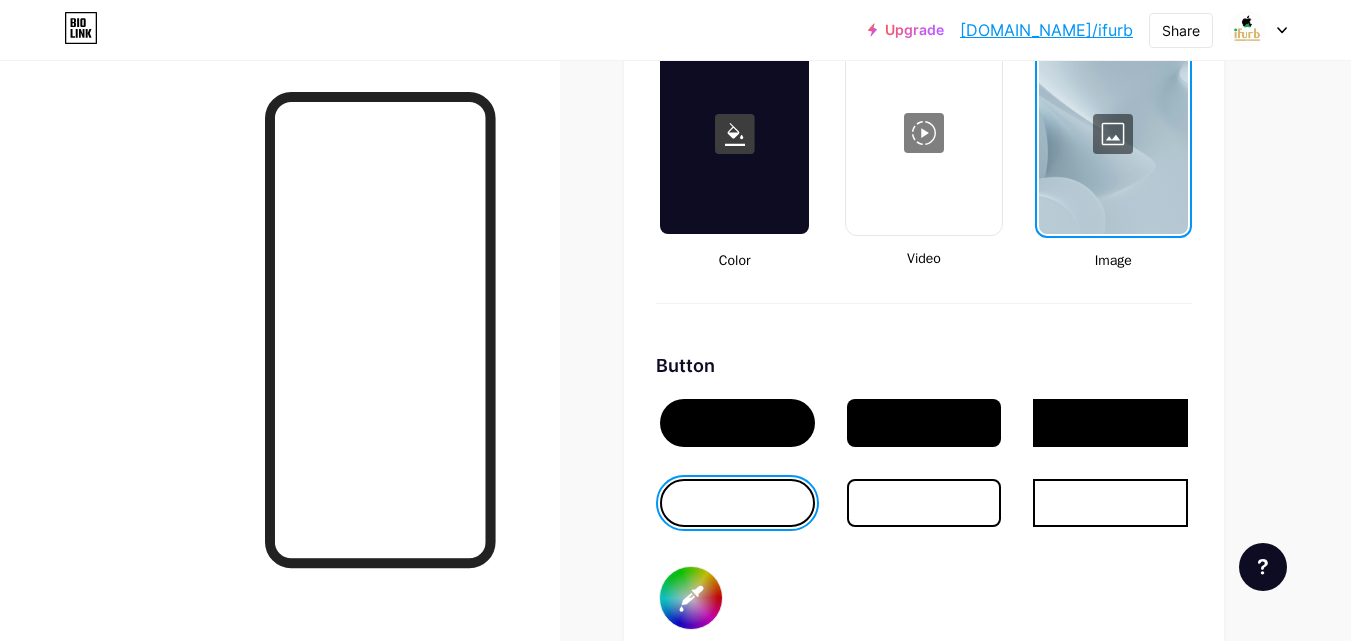 click on "Video" at bounding box center [923, 258] 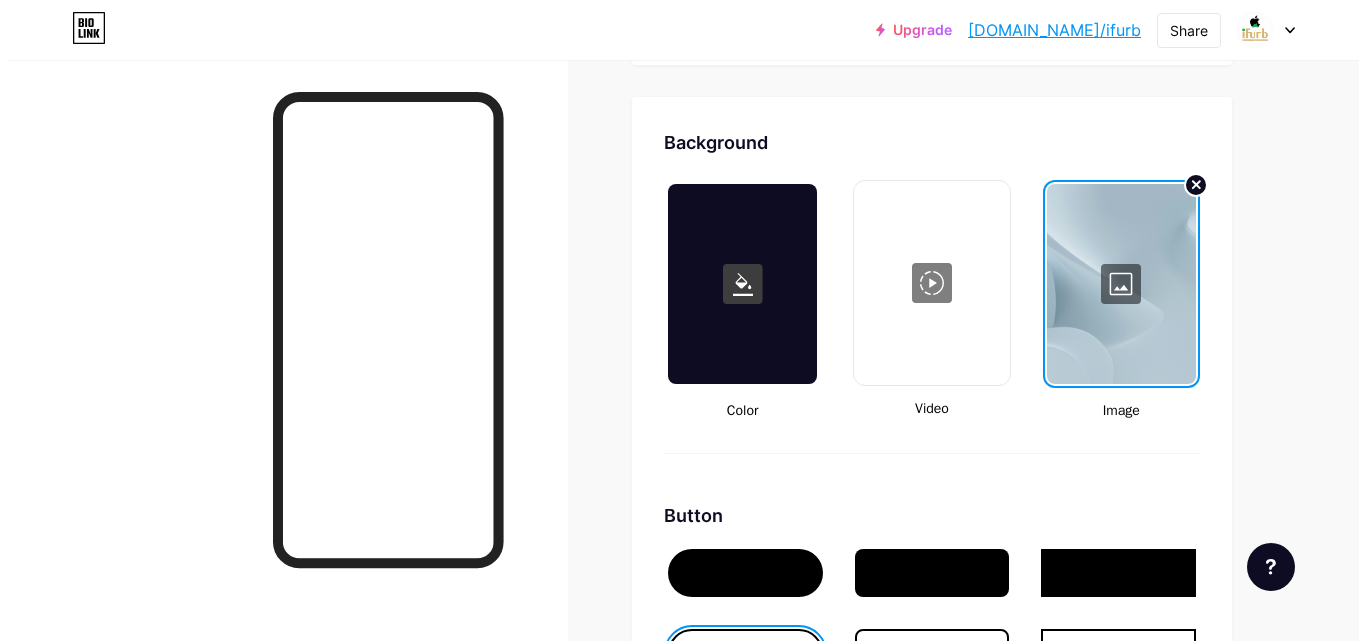 scroll, scrollTop: 2588, scrollLeft: 0, axis: vertical 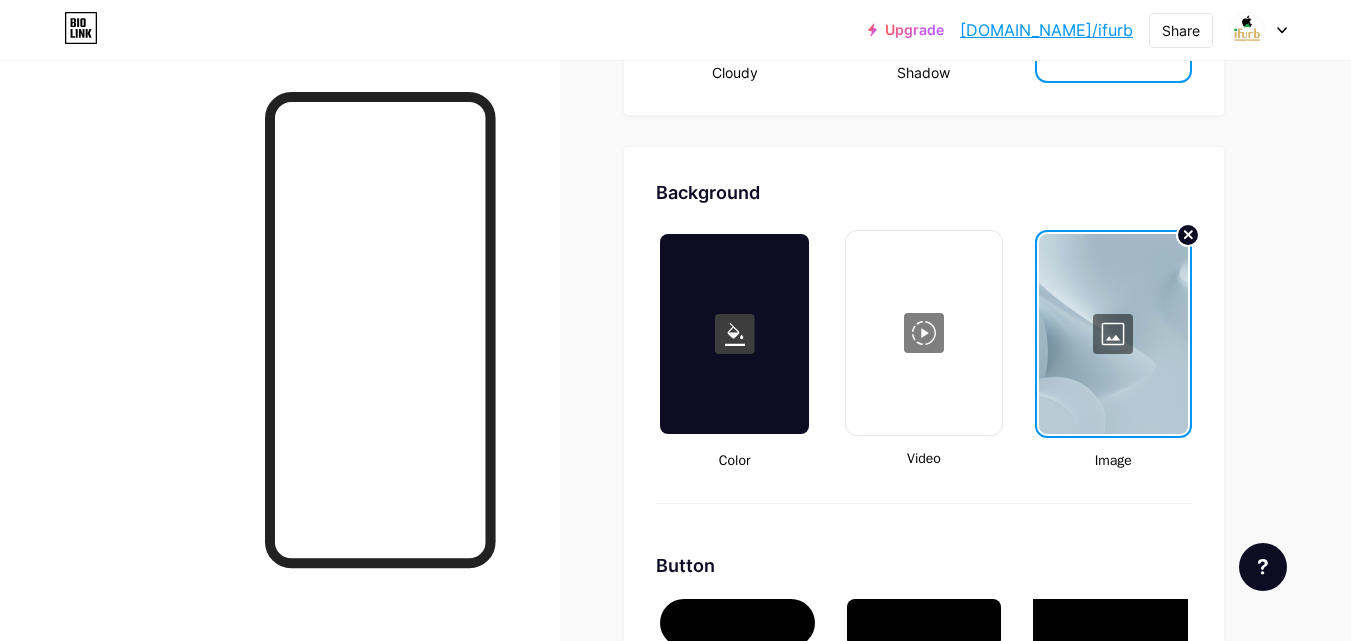 click at bounding box center (1113, 334) 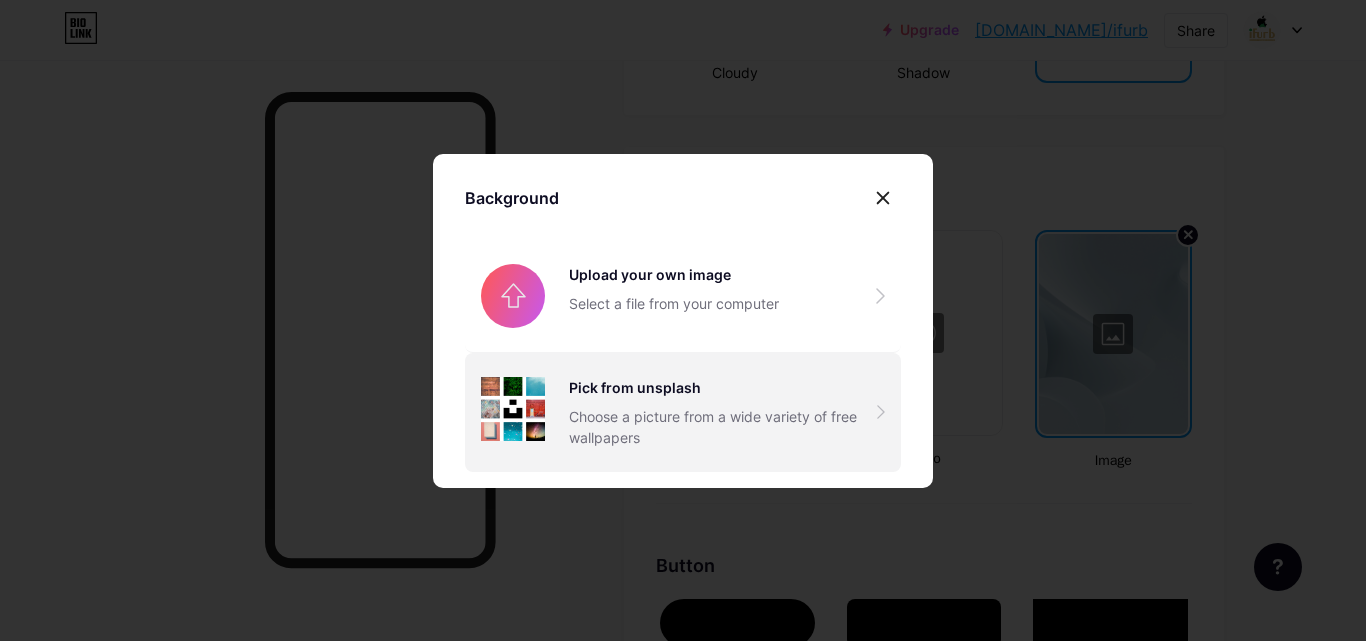 click on "Pick from unsplash" at bounding box center (723, 387) 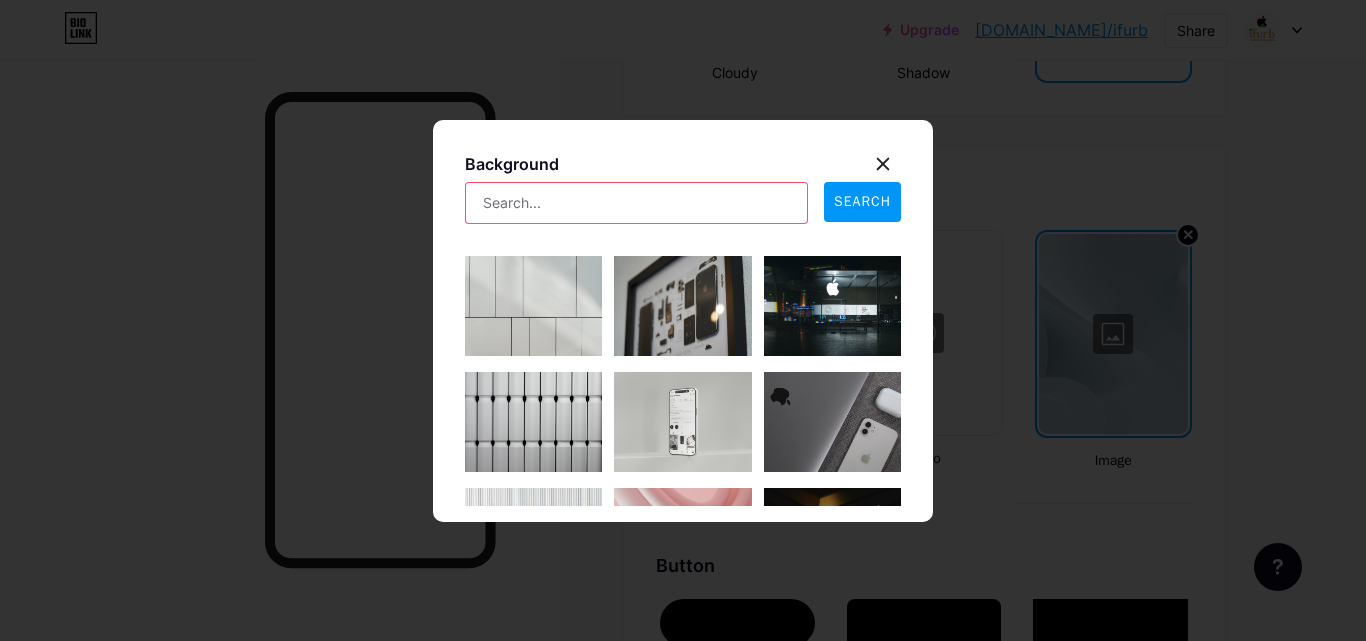 click at bounding box center [636, 203] 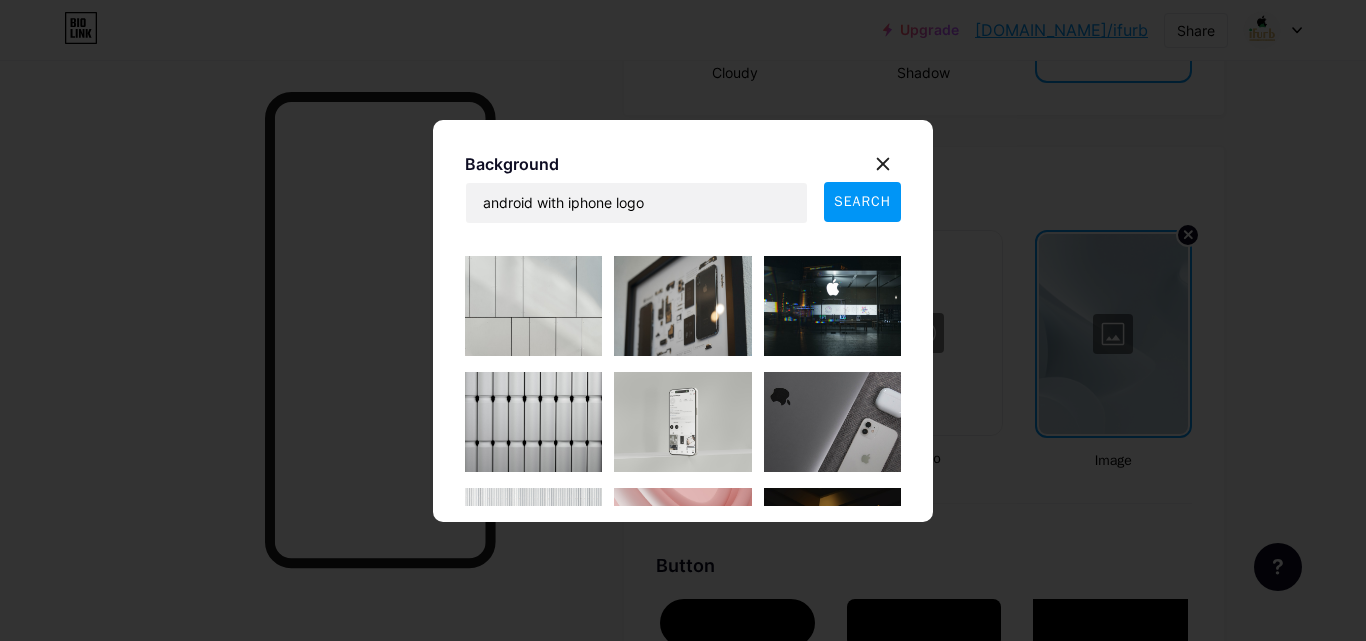 click on "SEARCH" at bounding box center (862, 201) 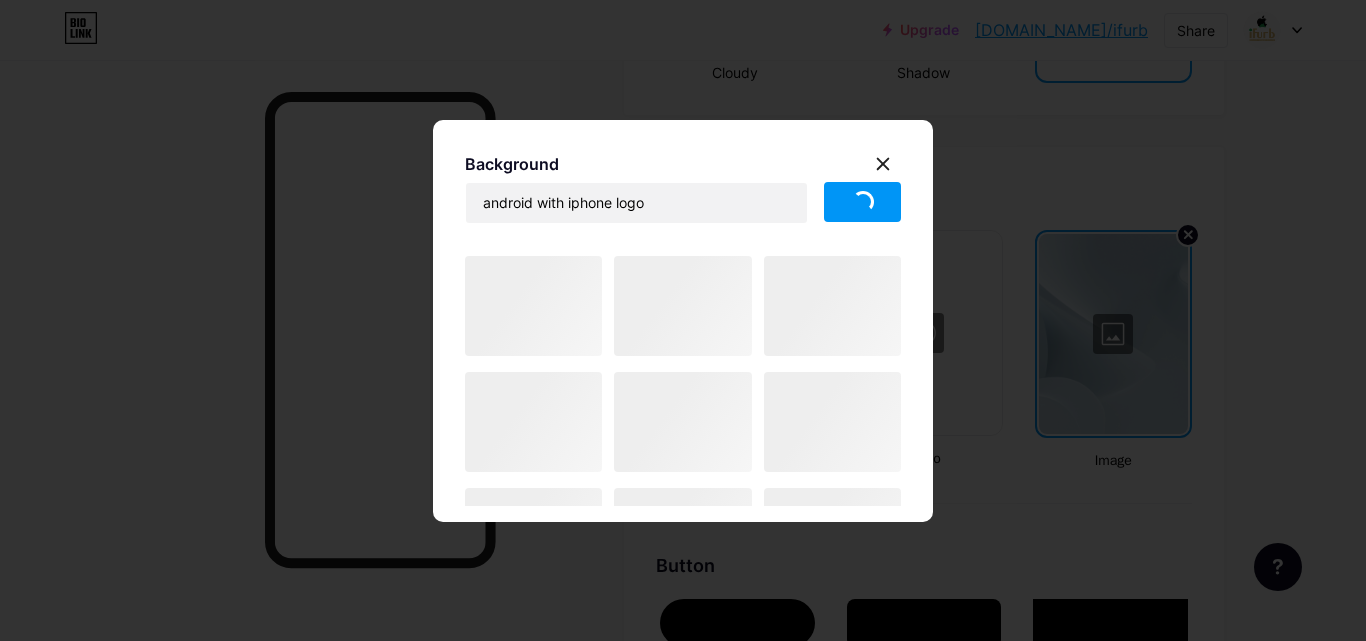 click at bounding box center (863, 202) 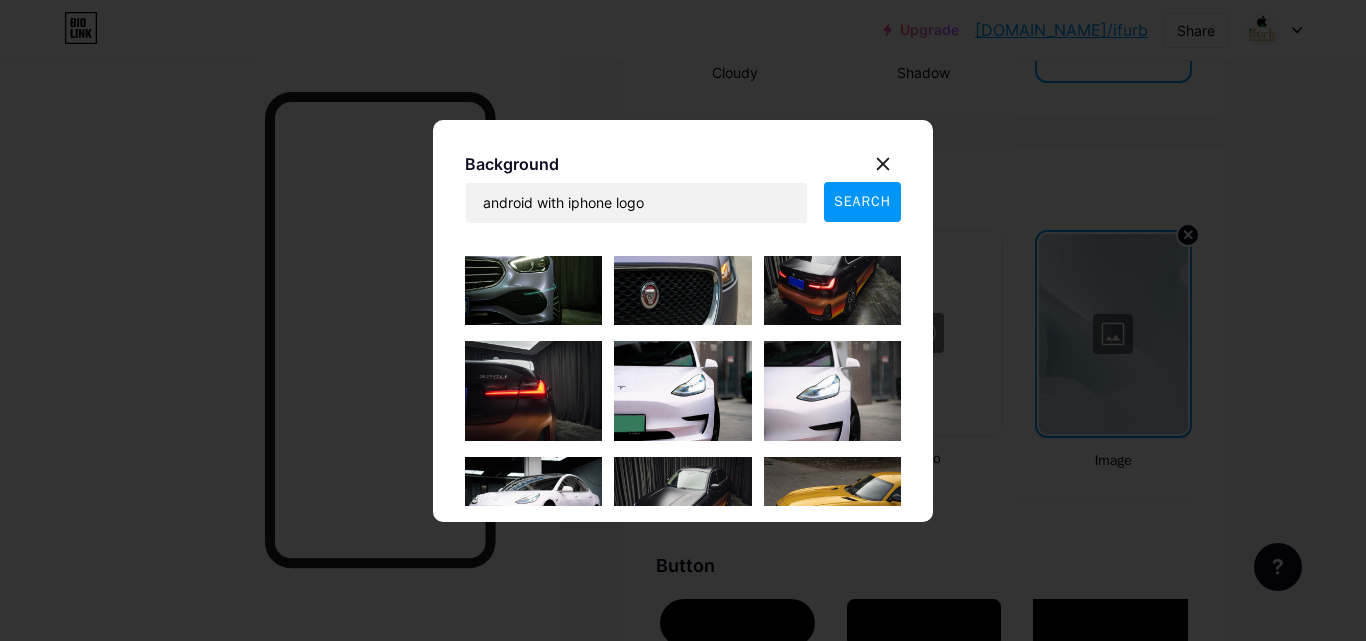 scroll, scrollTop: 500, scrollLeft: 0, axis: vertical 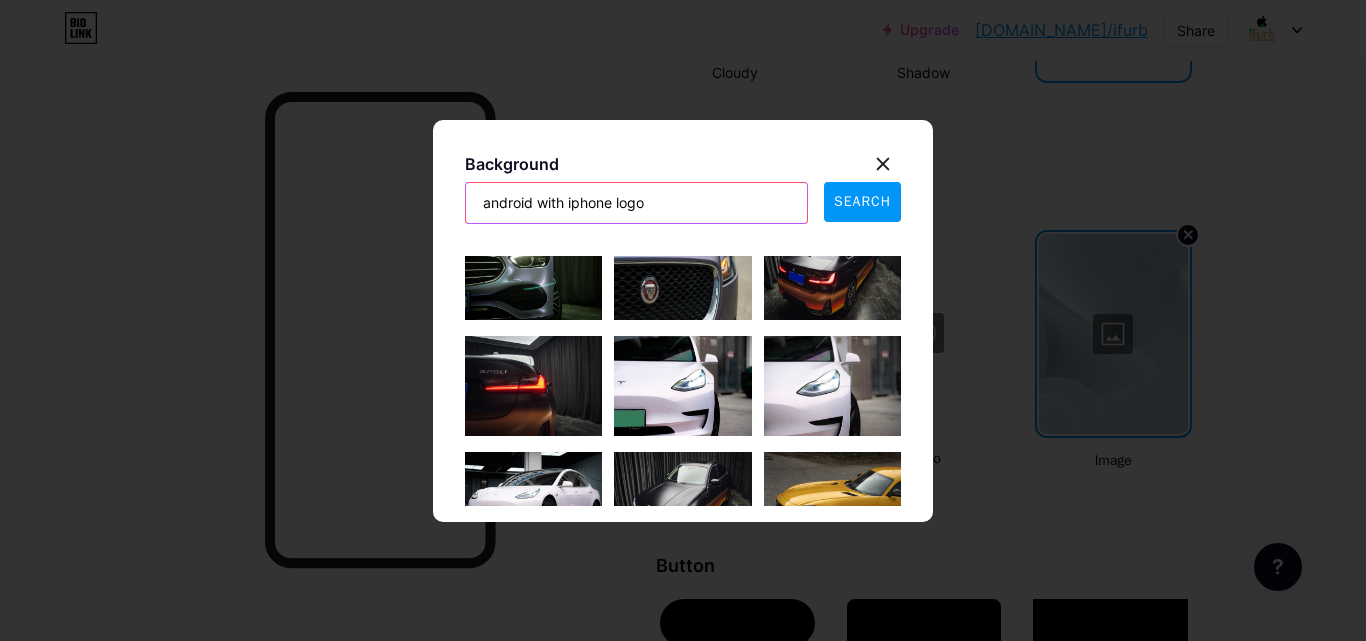 click on "android with iphone logo" at bounding box center [636, 203] 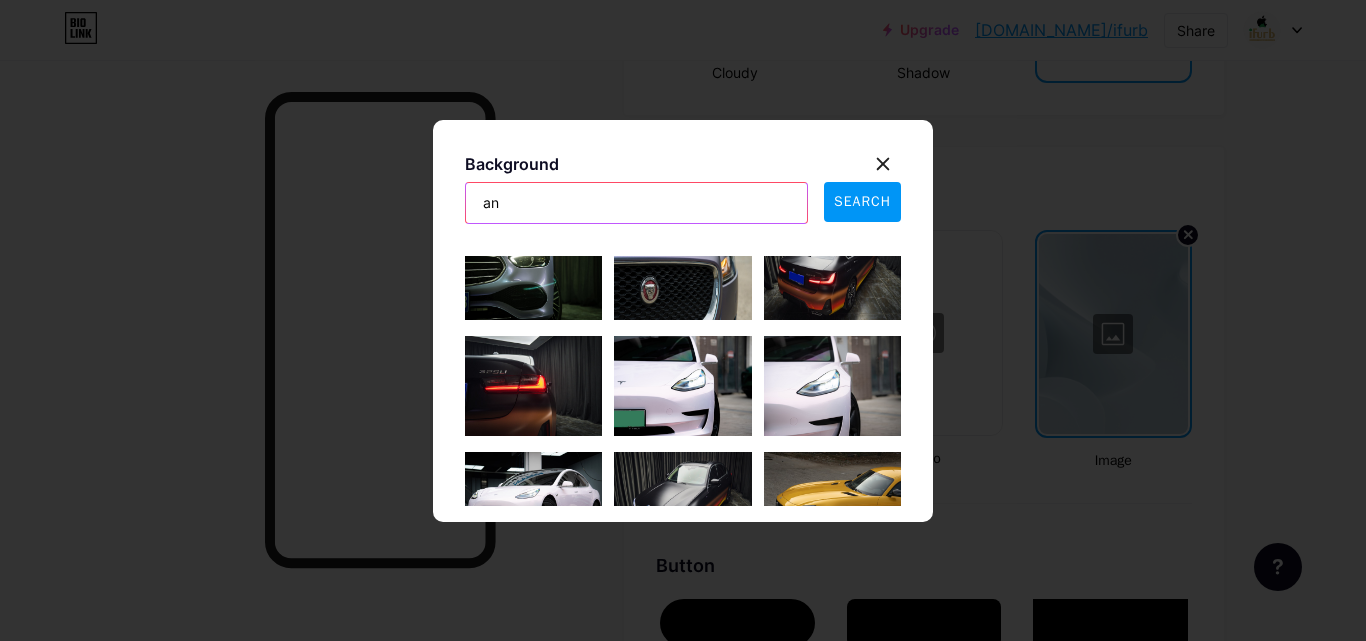 type on "a" 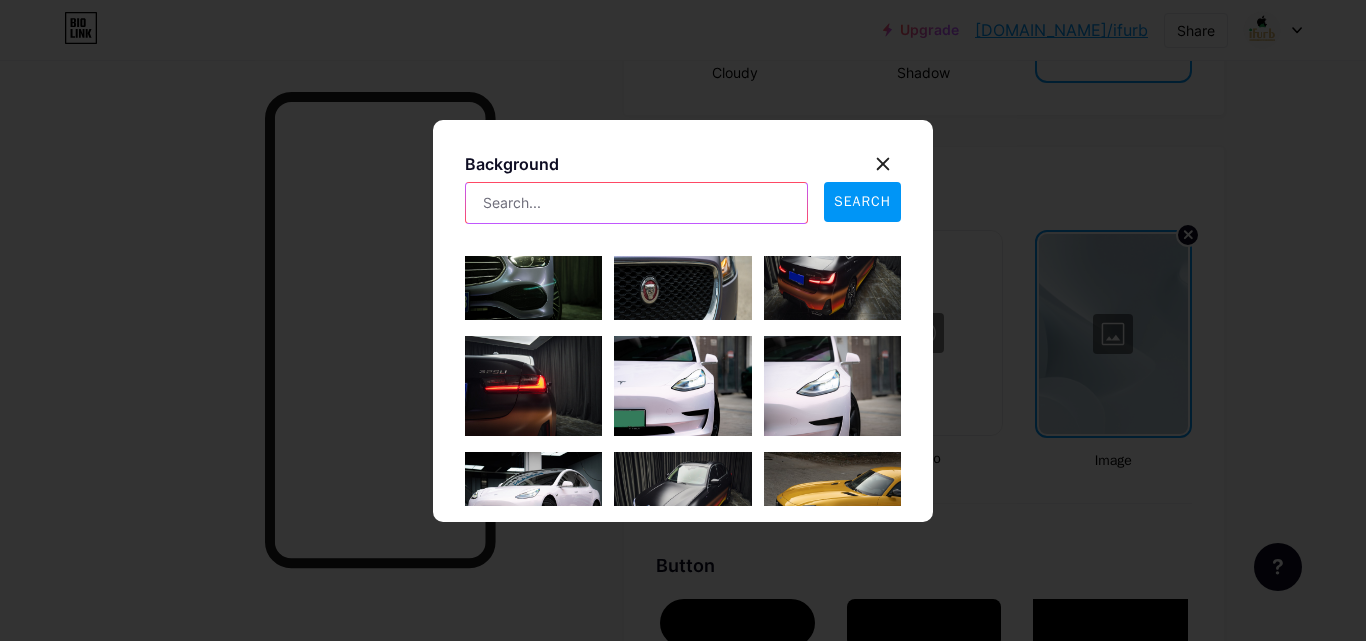 click at bounding box center (636, 203) 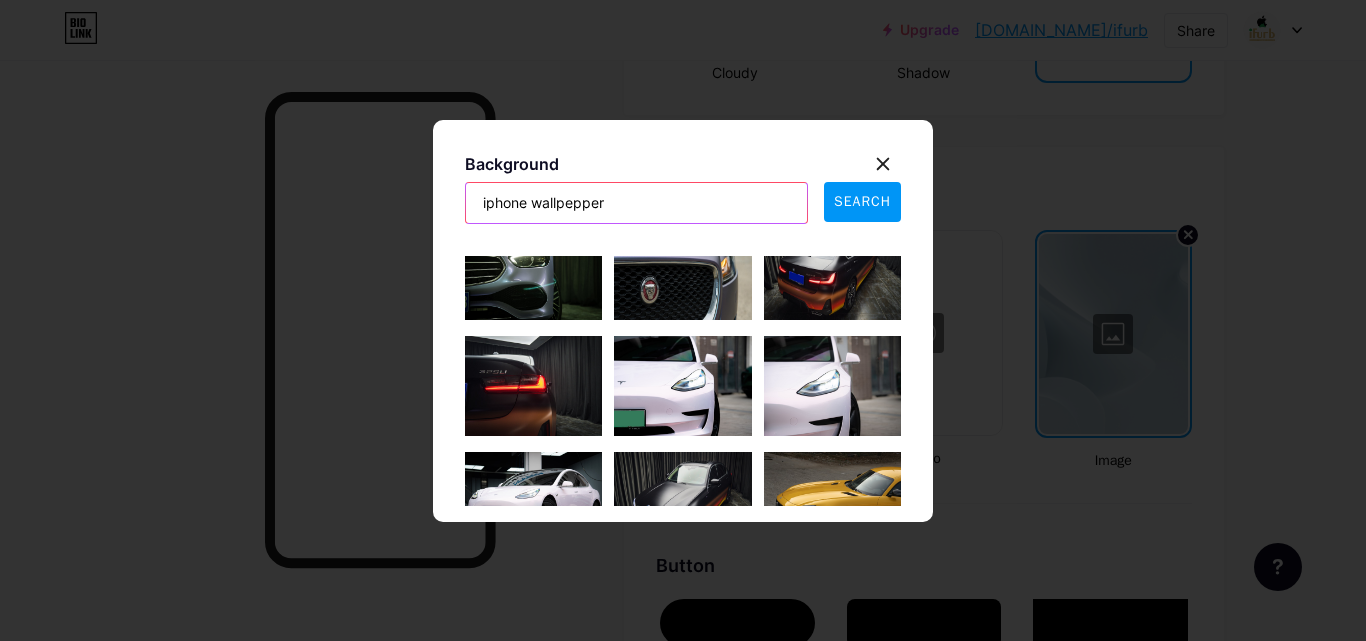 type on "iphone wallpepper" 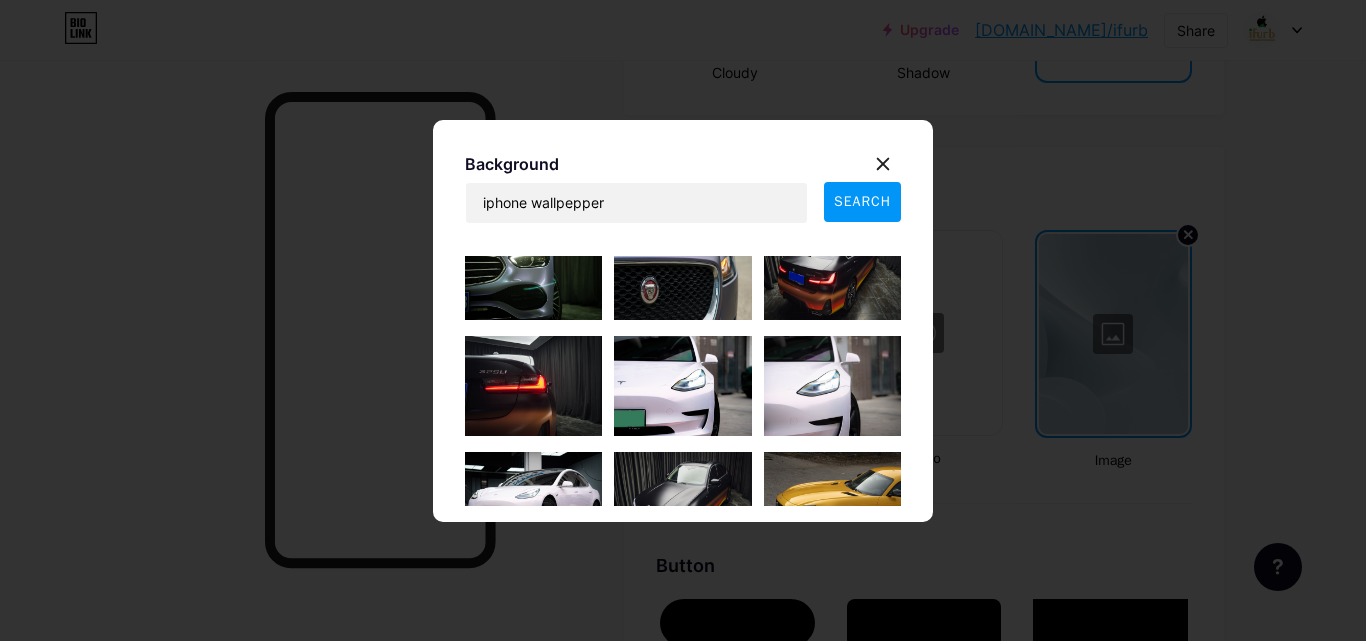 click on "SEARCH" at bounding box center [862, 201] 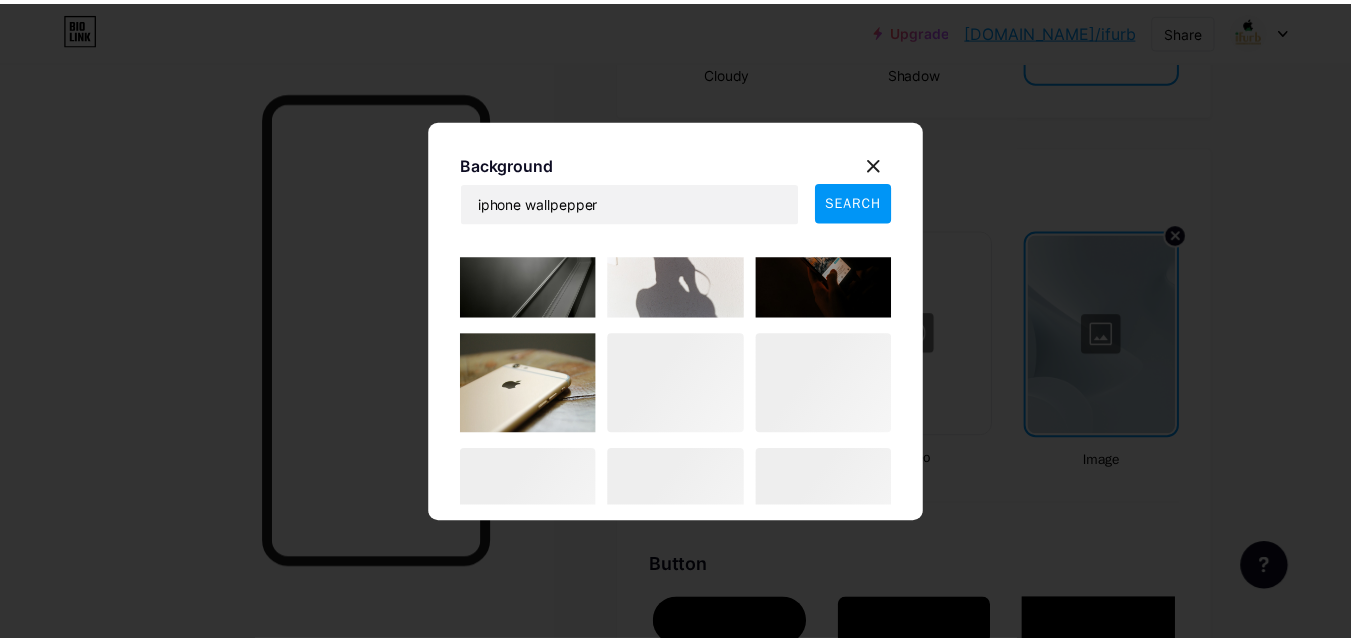 scroll, scrollTop: 1474, scrollLeft: 0, axis: vertical 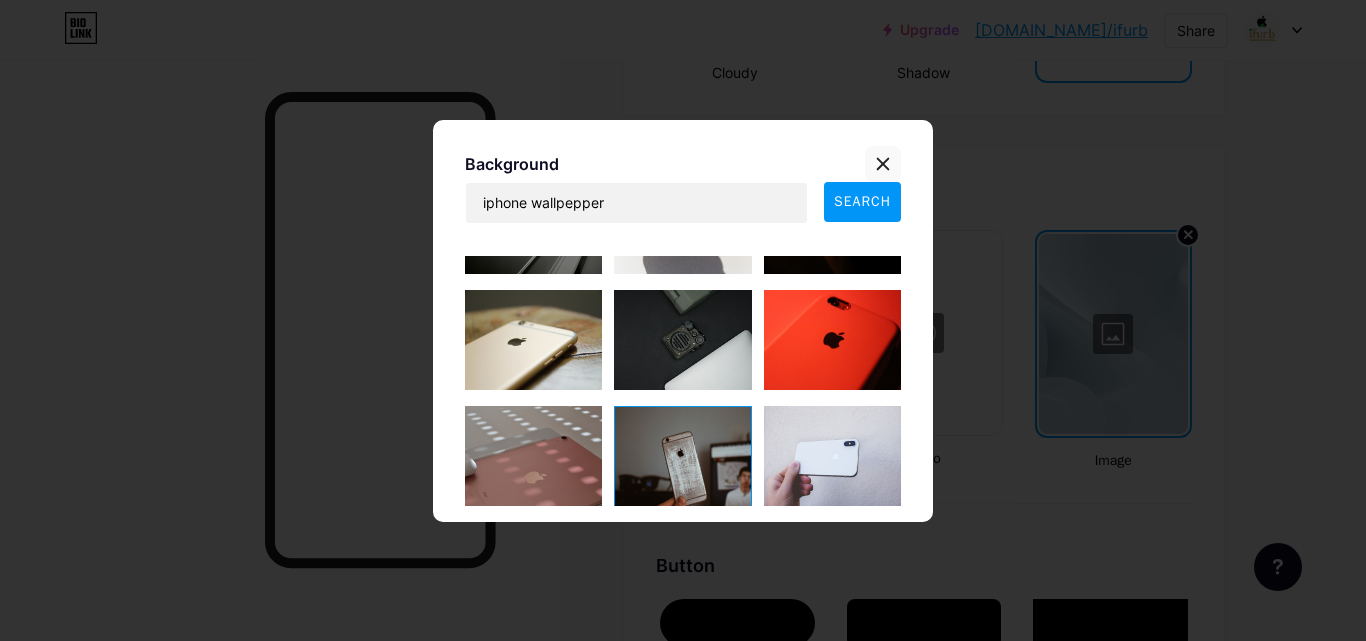 click at bounding box center [883, 164] 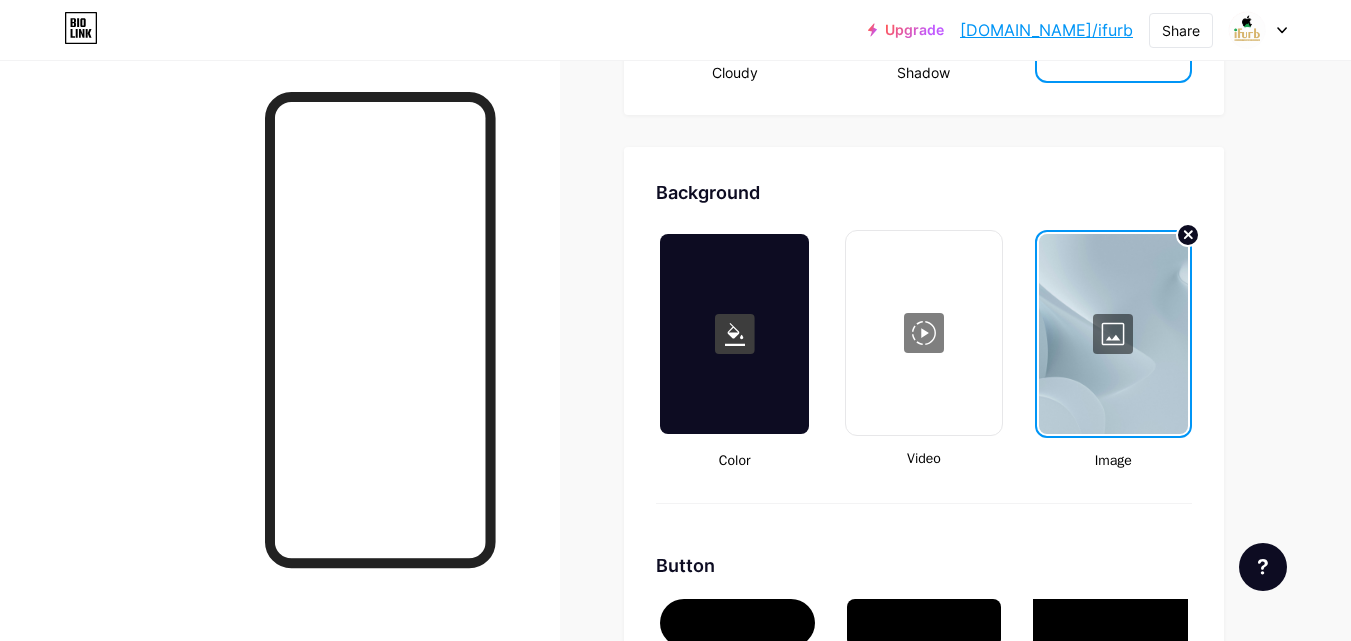 click at bounding box center [1113, 334] 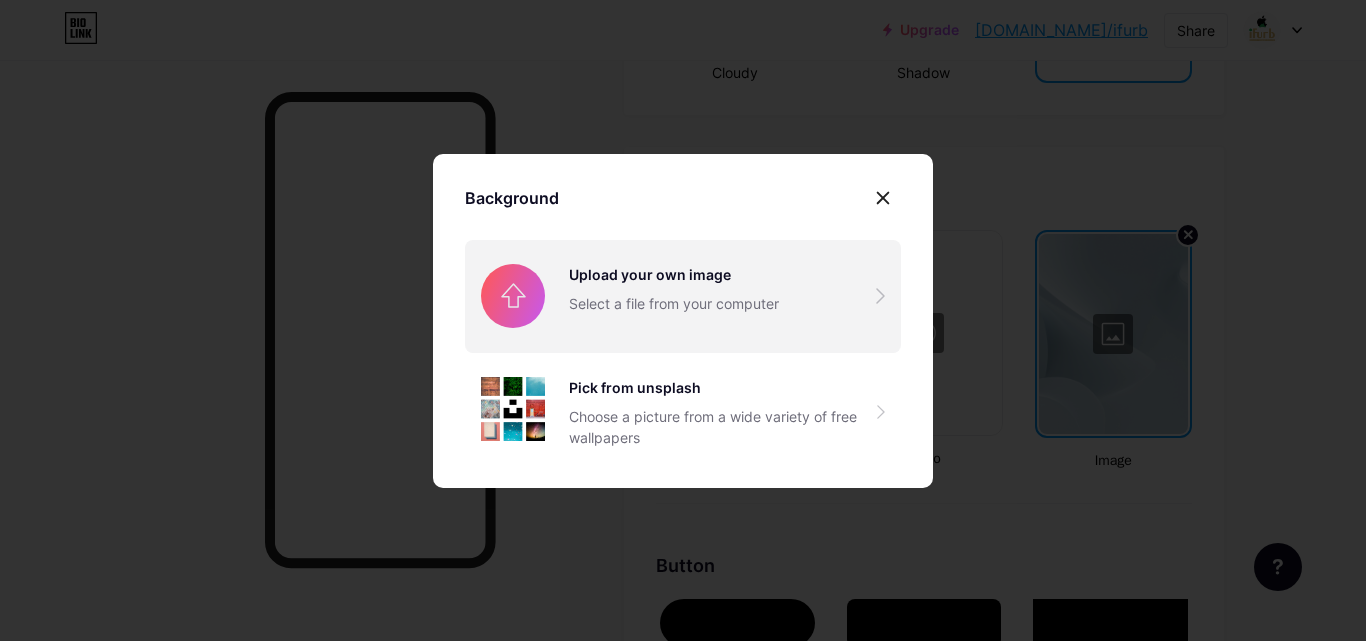 click at bounding box center [683, 296] 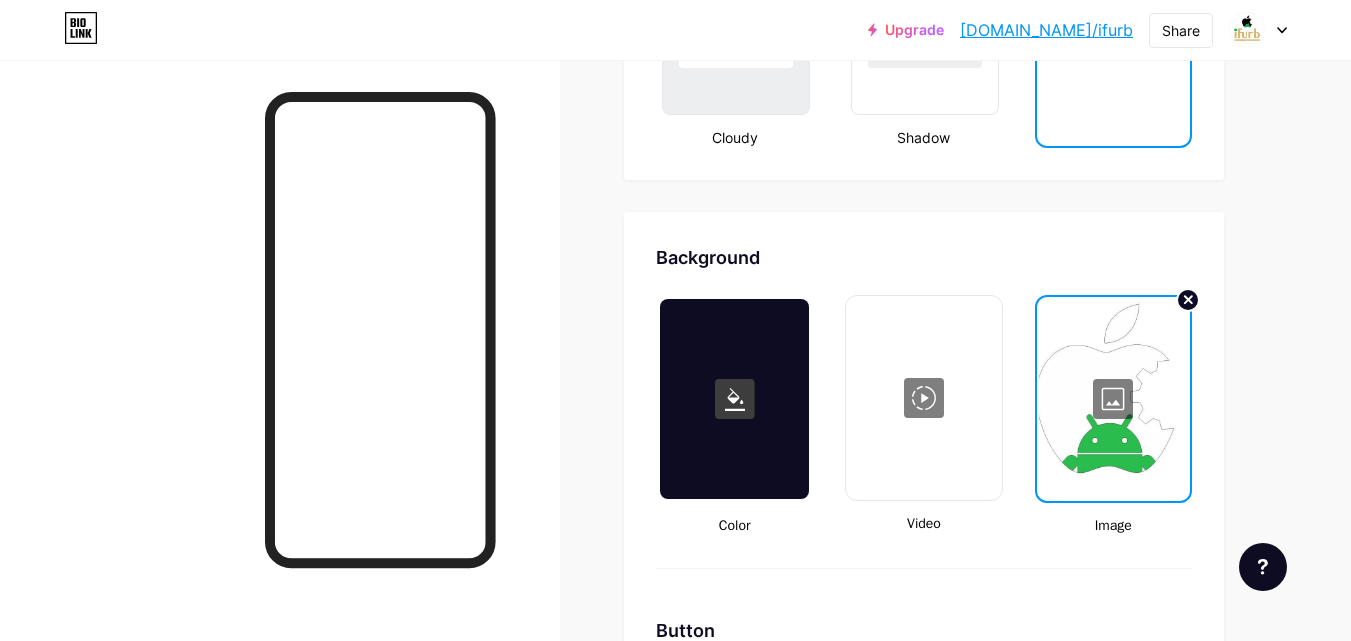 scroll, scrollTop: 2488, scrollLeft: 0, axis: vertical 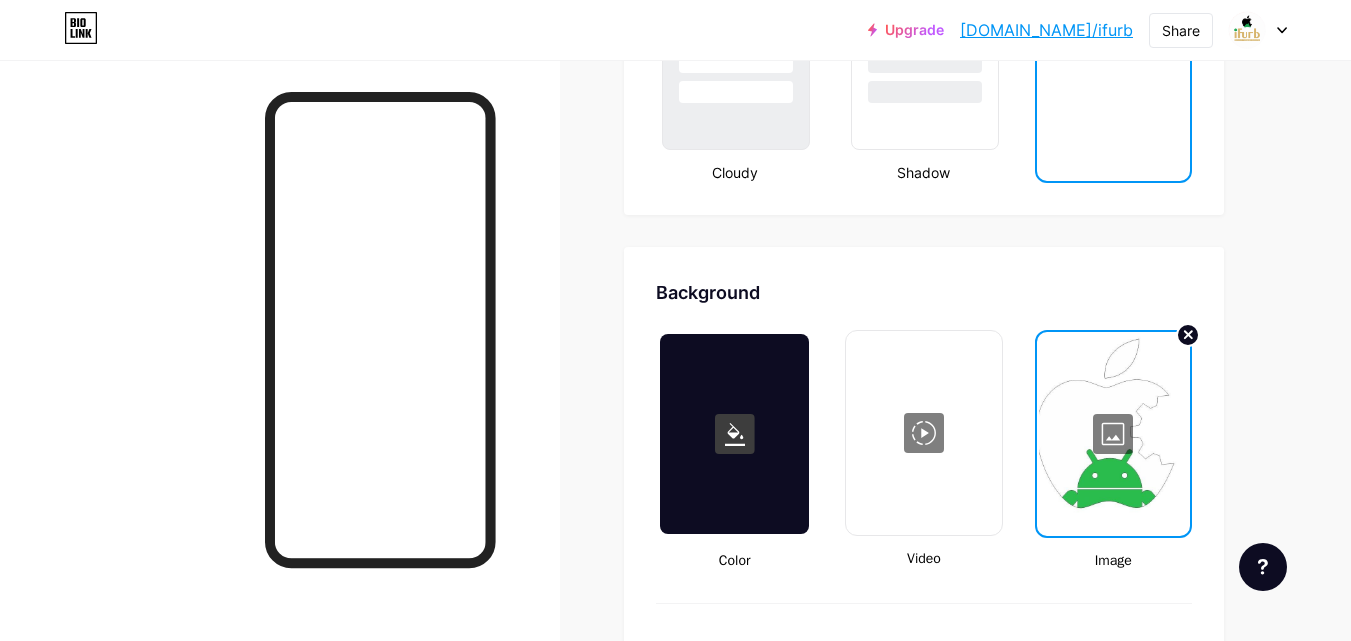 click at bounding box center (734, 434) 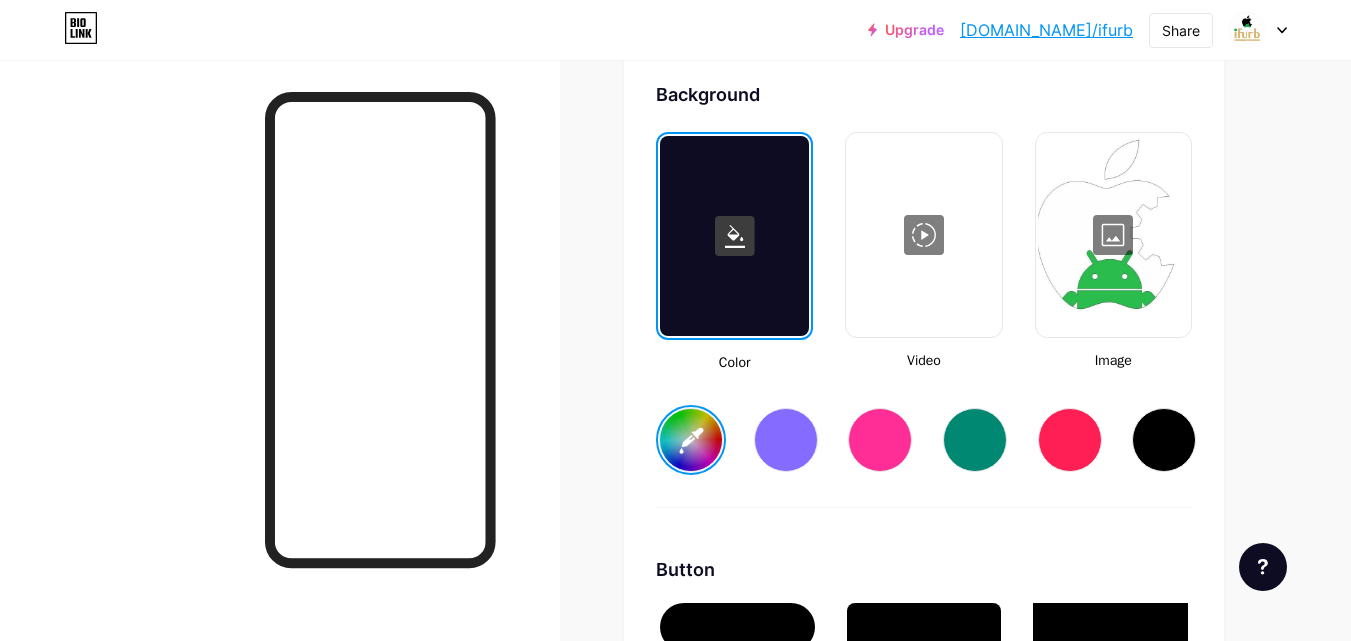 scroll, scrollTop: 2688, scrollLeft: 0, axis: vertical 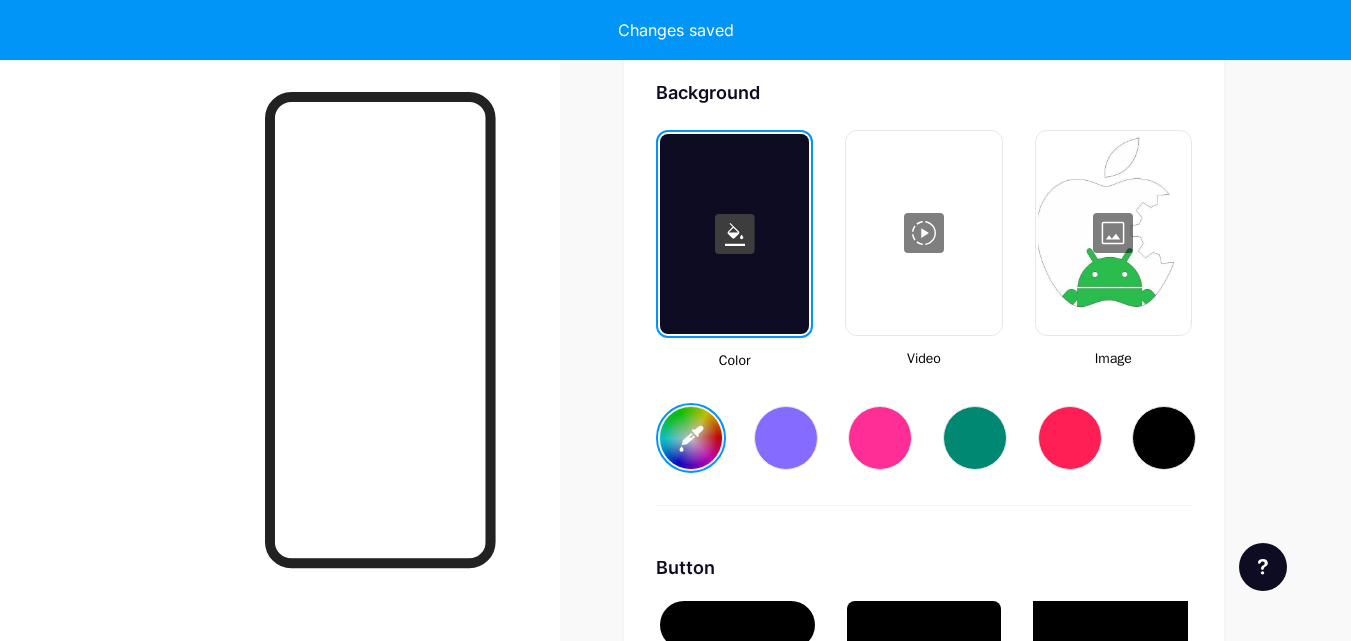 click at bounding box center (1164, 438) 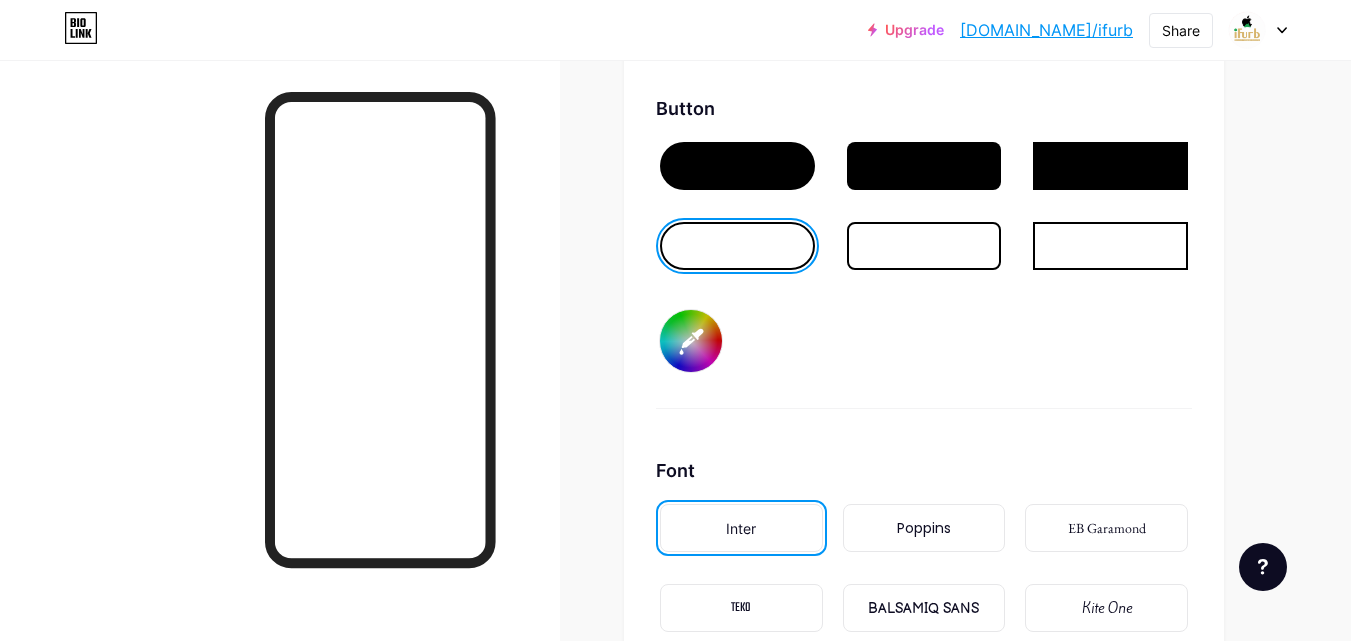 scroll, scrollTop: 3148, scrollLeft: 0, axis: vertical 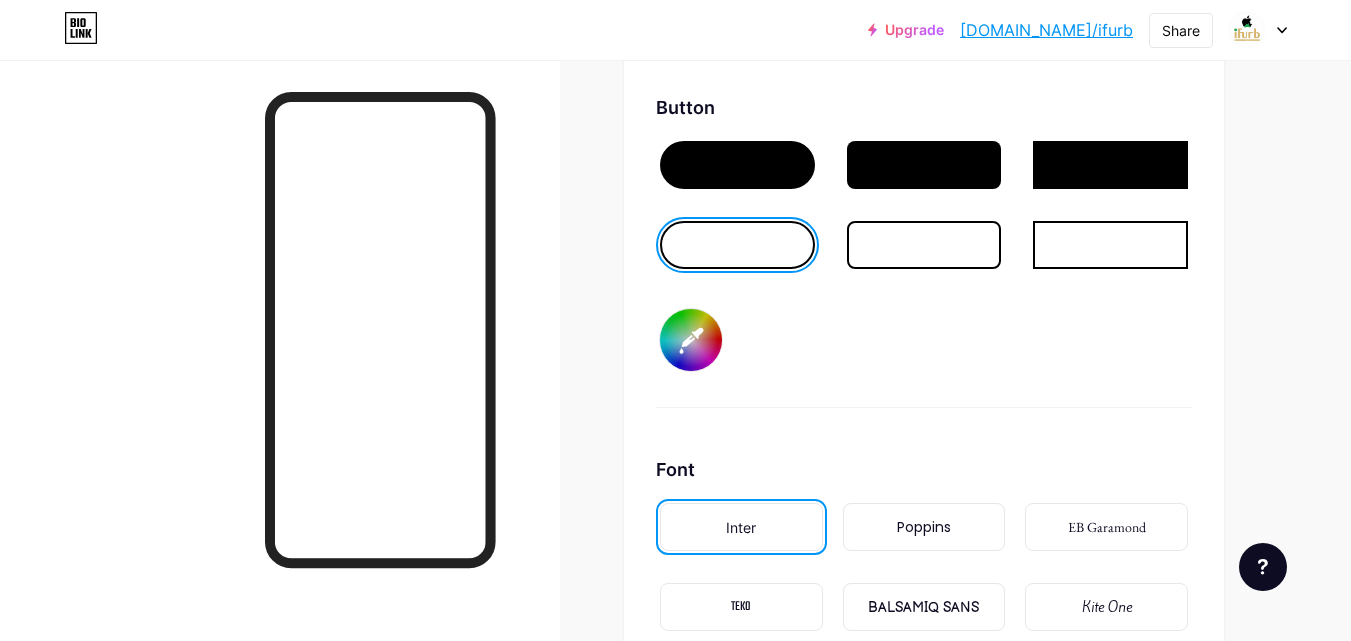 click on "Font" at bounding box center (924, 469) 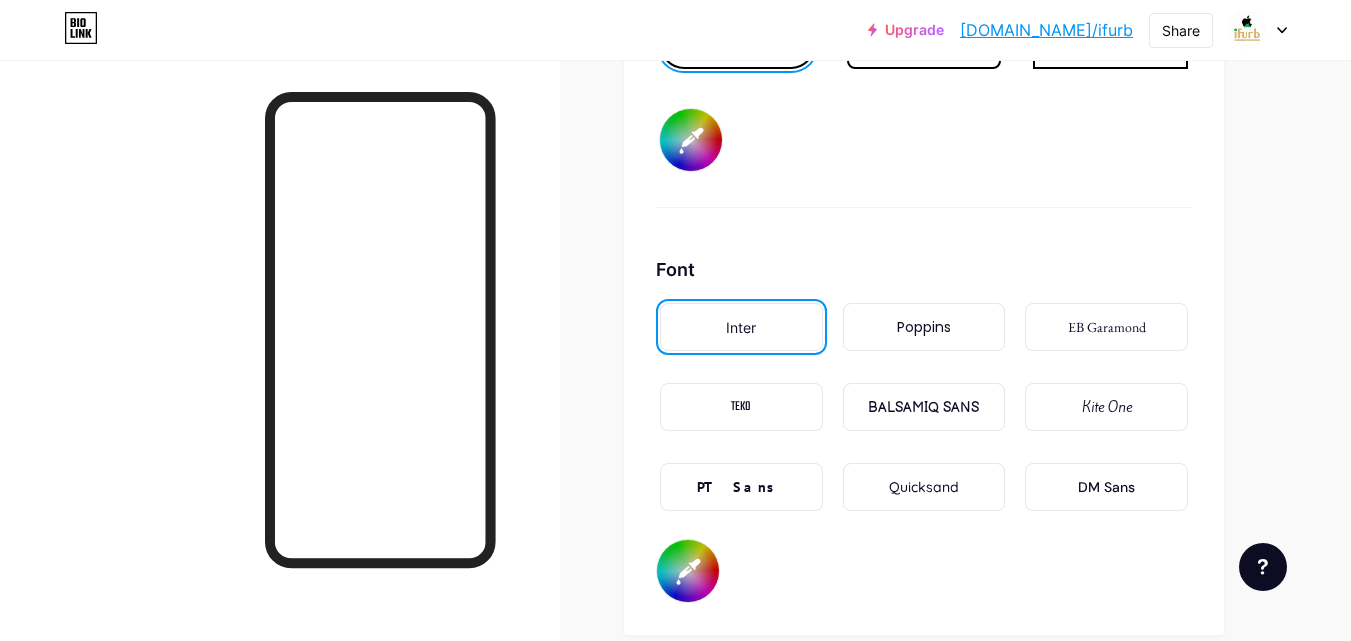 click on "#000000" at bounding box center (688, 571) 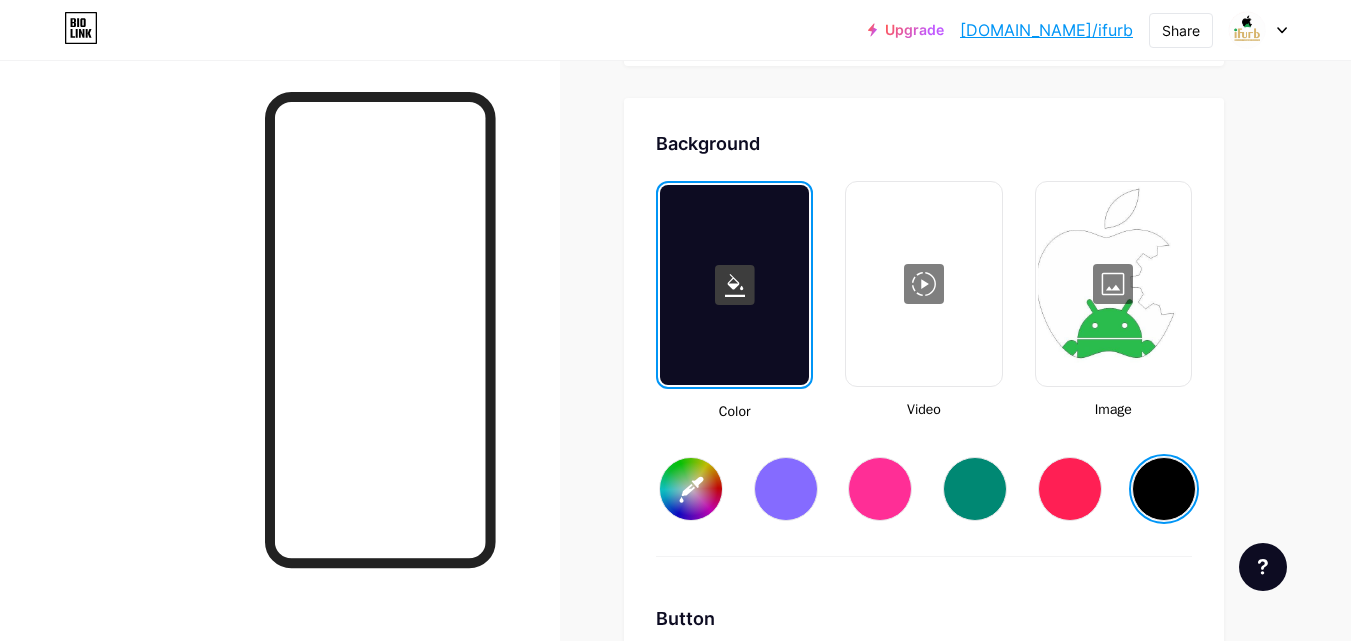 scroll, scrollTop: 2636, scrollLeft: 0, axis: vertical 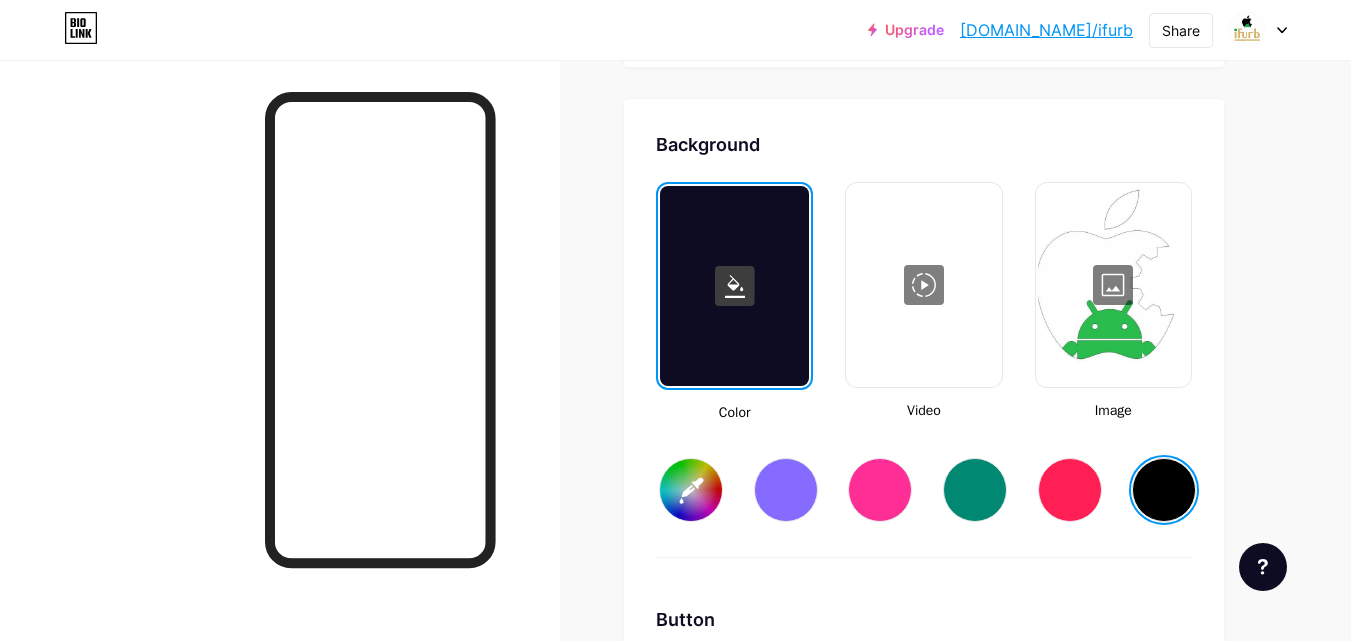 click at bounding box center [1113, 285] 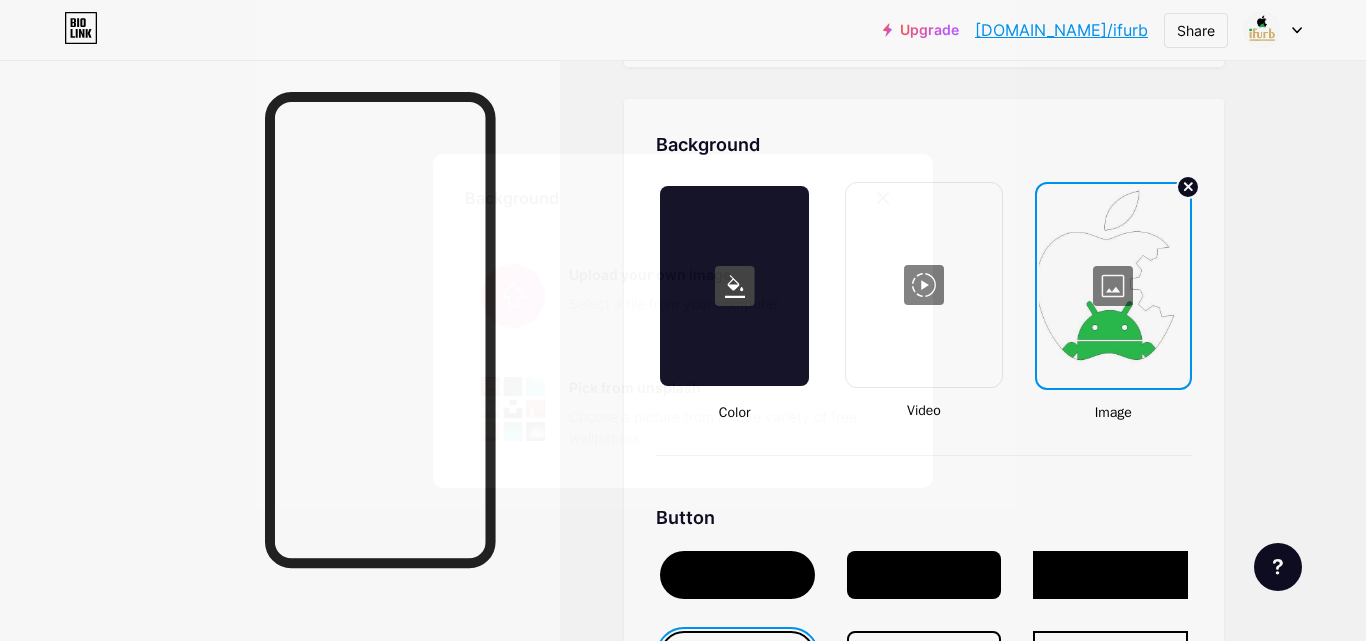 click 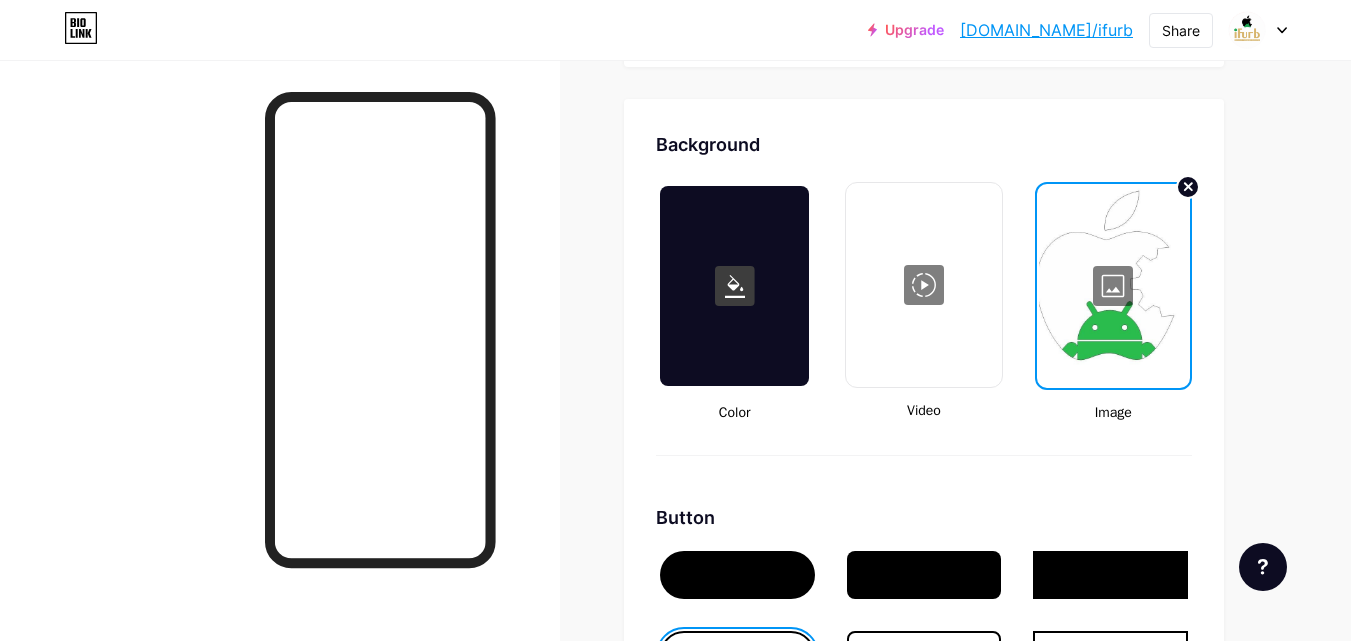click at bounding box center (737, 575) 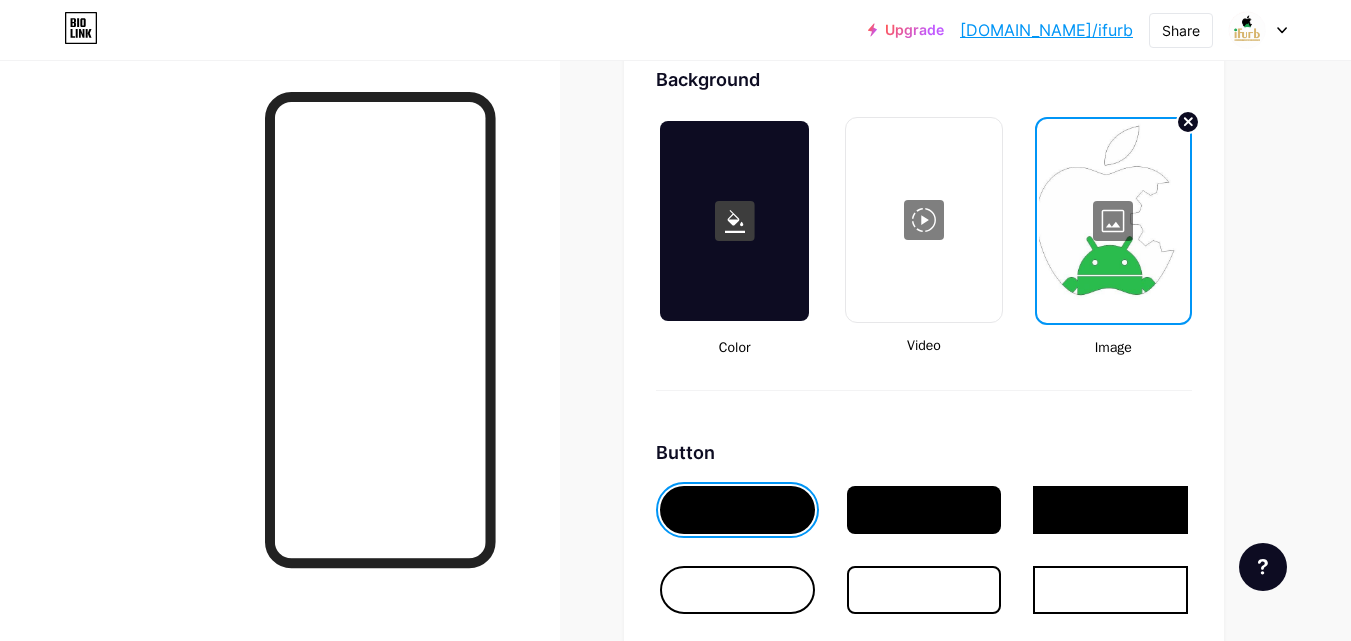 scroll, scrollTop: 2736, scrollLeft: 0, axis: vertical 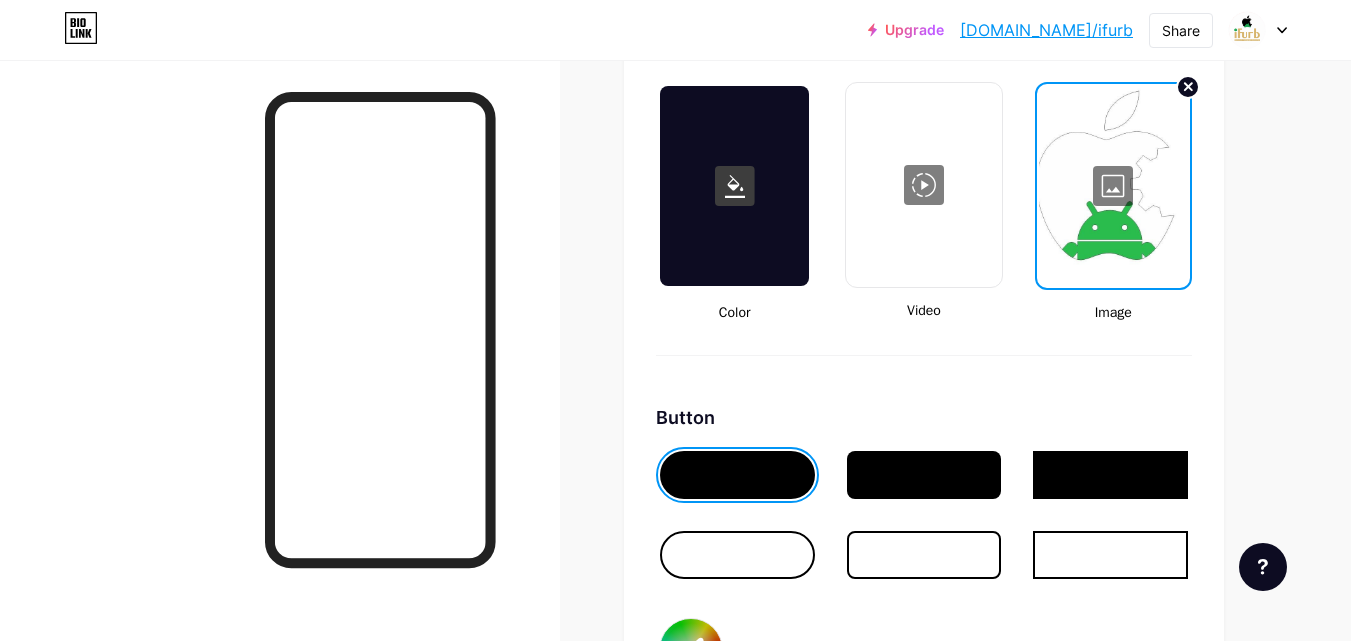 click at bounding box center [924, 555] 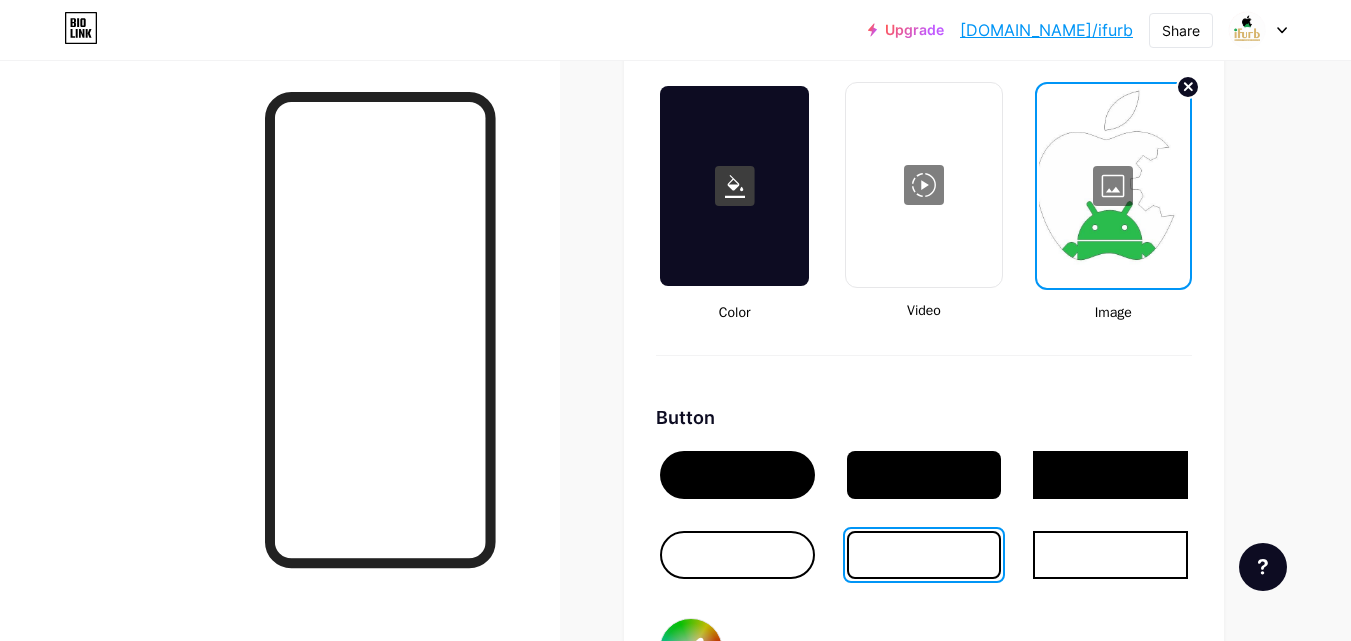 click at bounding box center (737, 555) 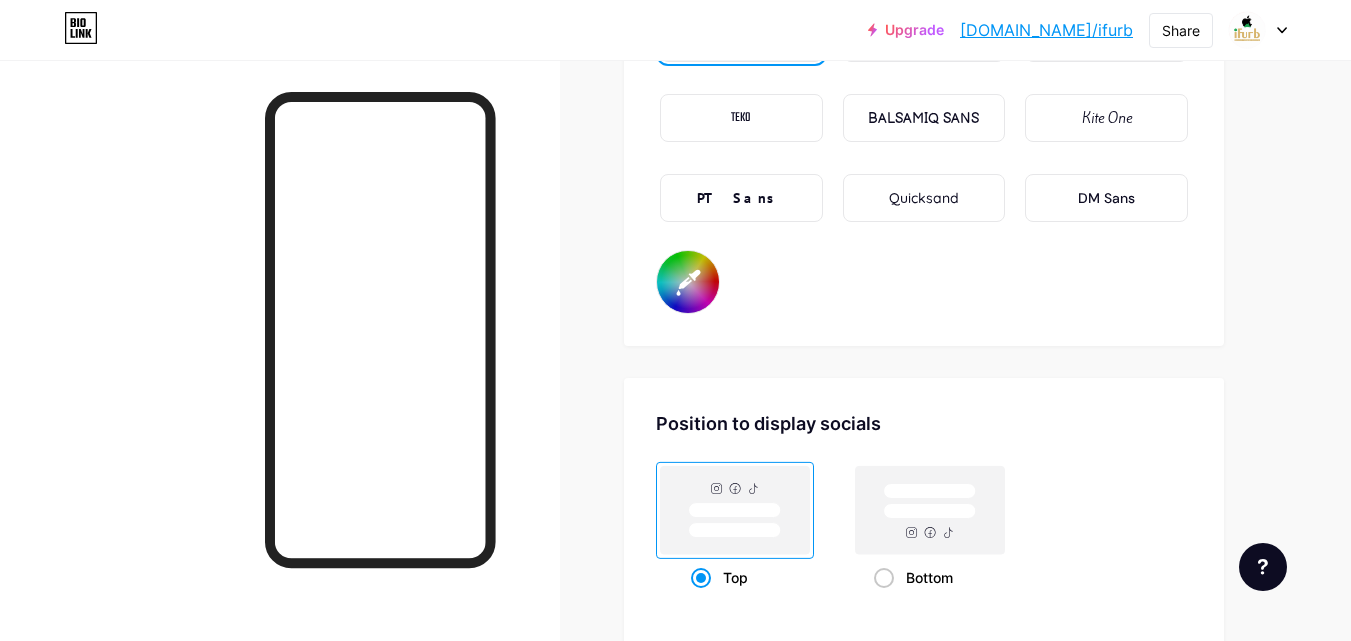 scroll, scrollTop: 3536, scrollLeft: 0, axis: vertical 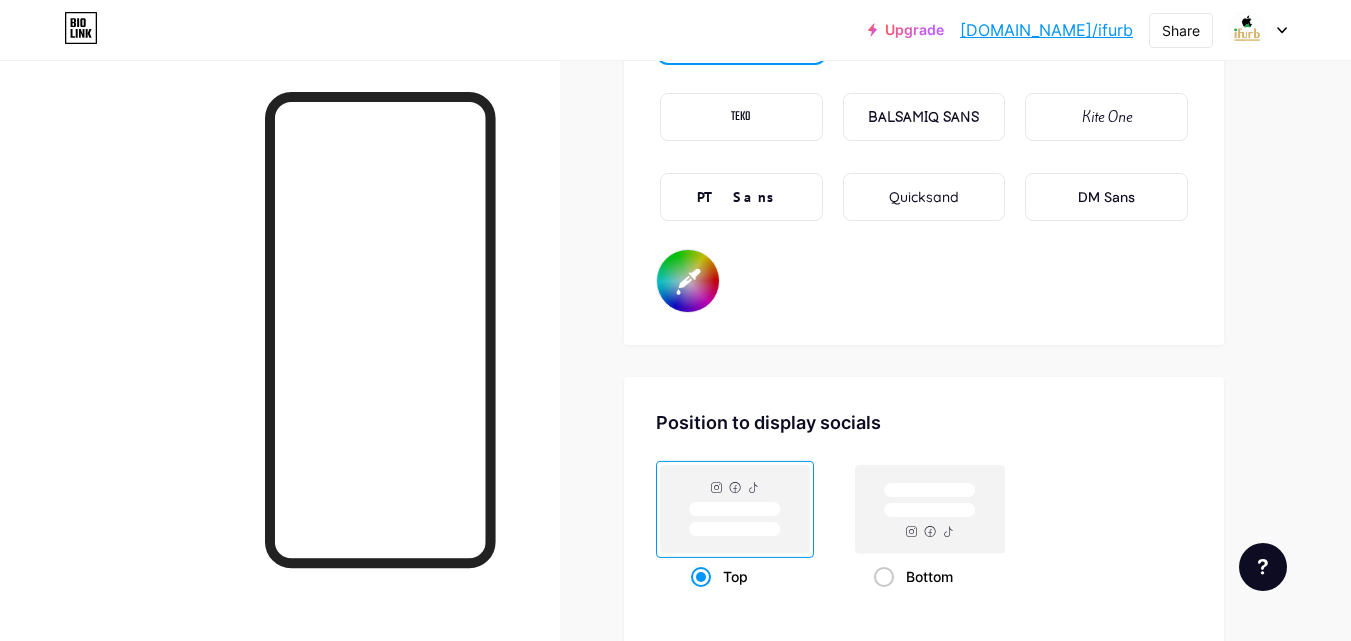 click on "#fffafa" at bounding box center (688, 281) 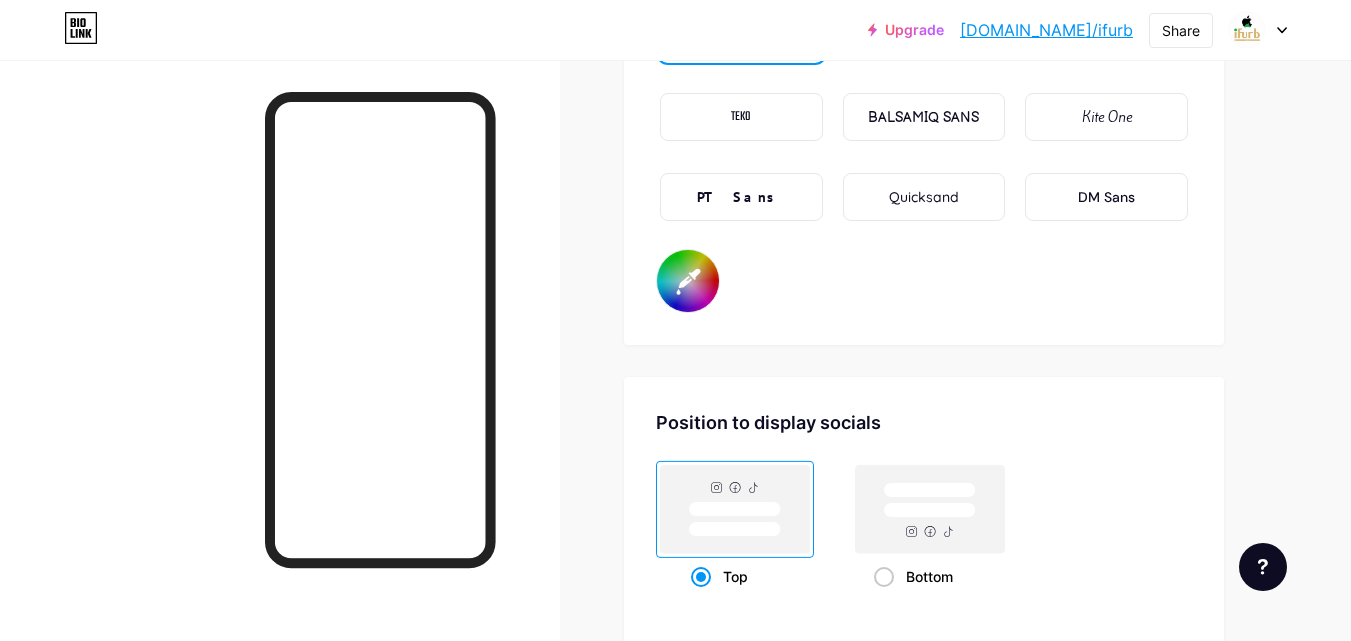 type on "#121111" 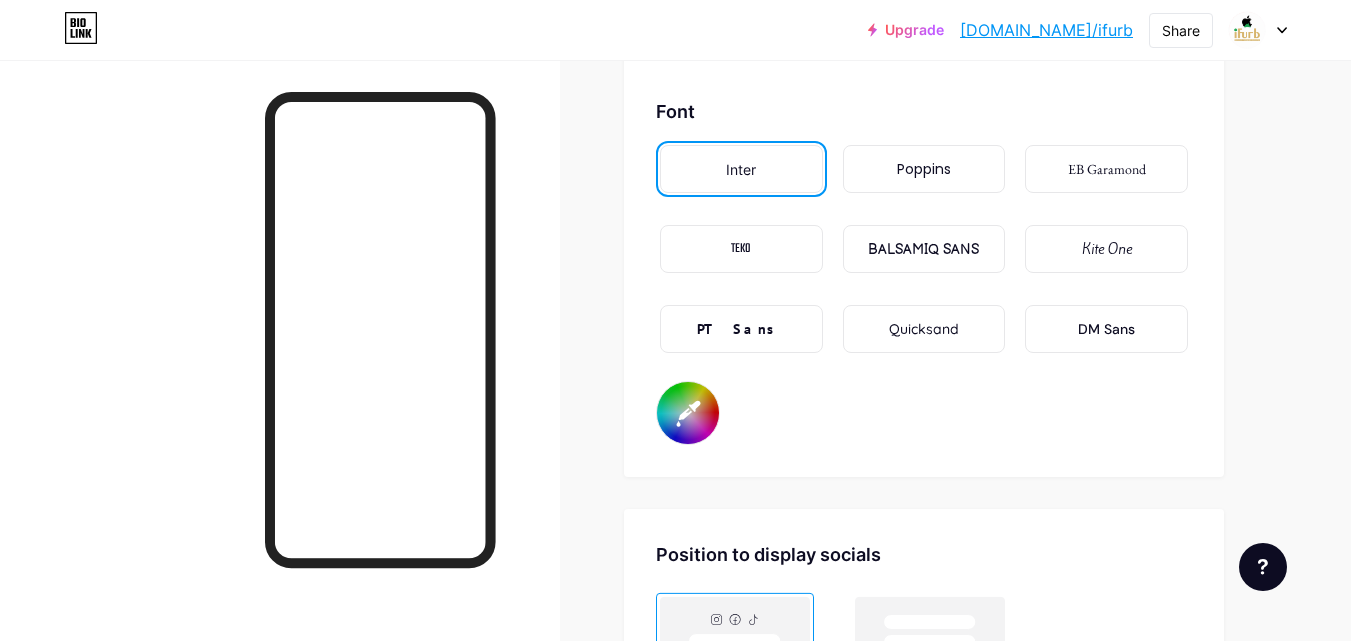 scroll, scrollTop: 3336, scrollLeft: 0, axis: vertical 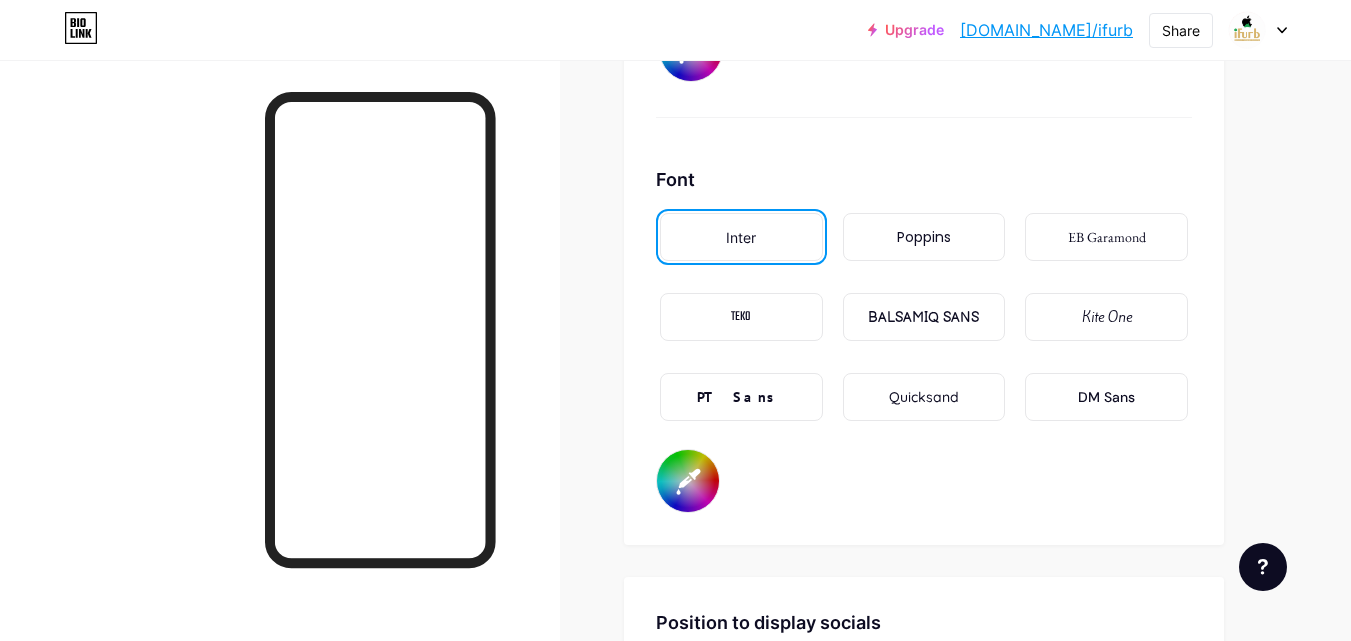 click on "BALSAMIQ SANS" at bounding box center [923, 317] 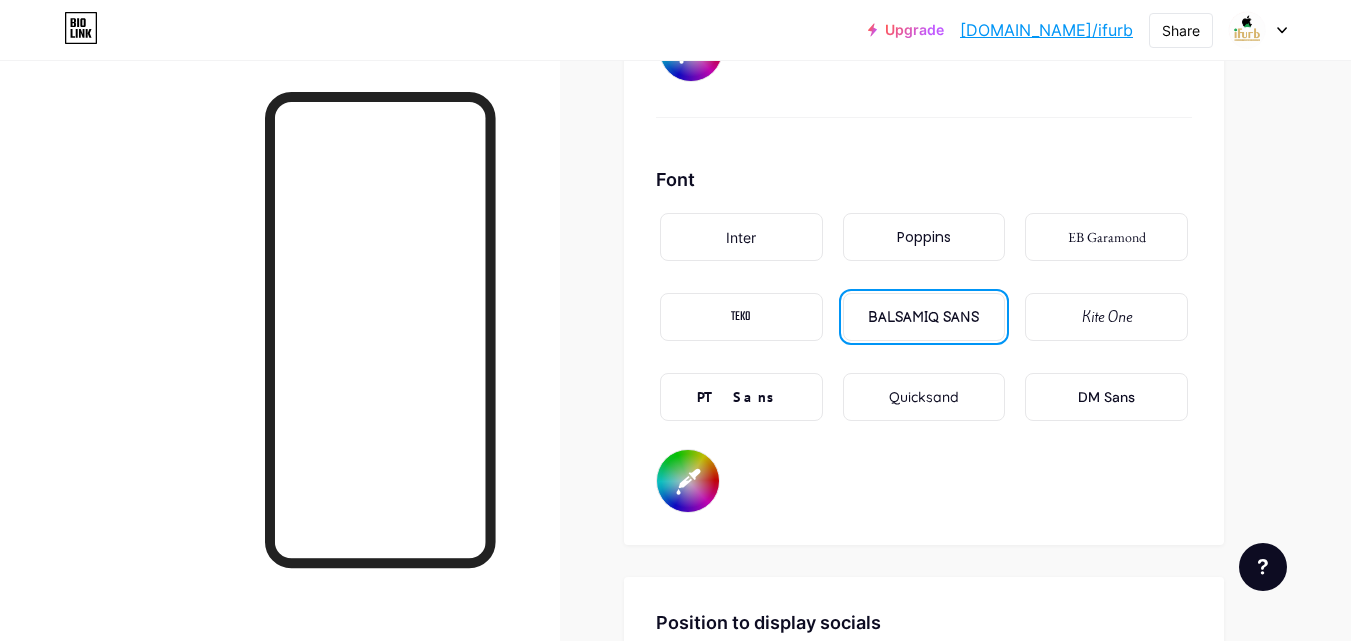 click on "Kite One" at bounding box center [1107, 317] 